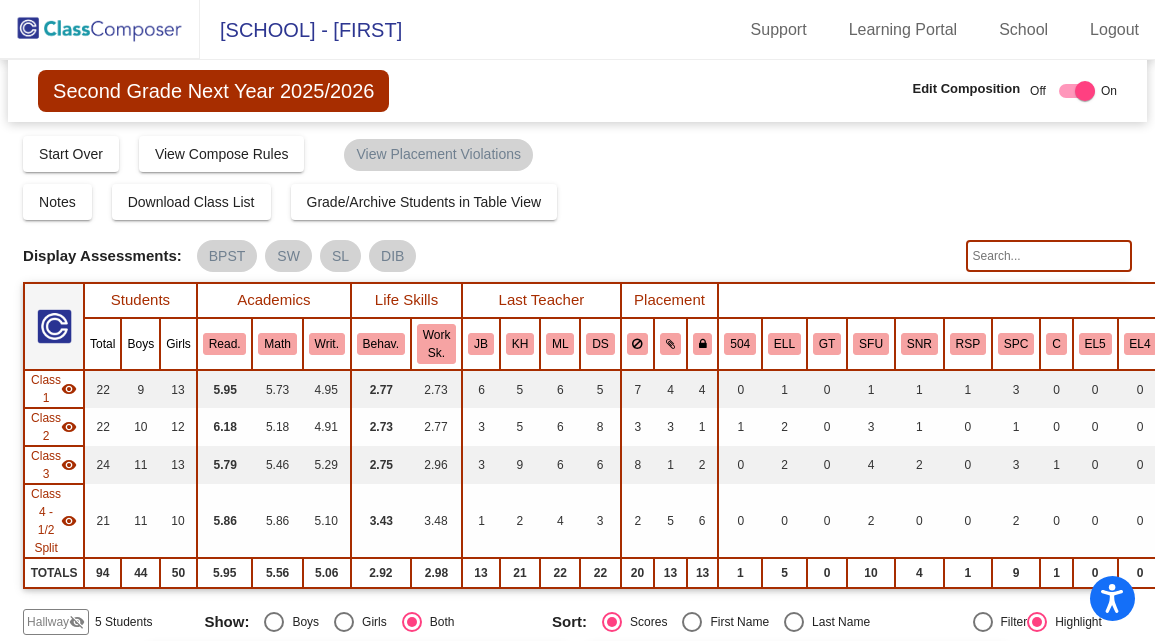 scroll, scrollTop: 0, scrollLeft: 0, axis: both 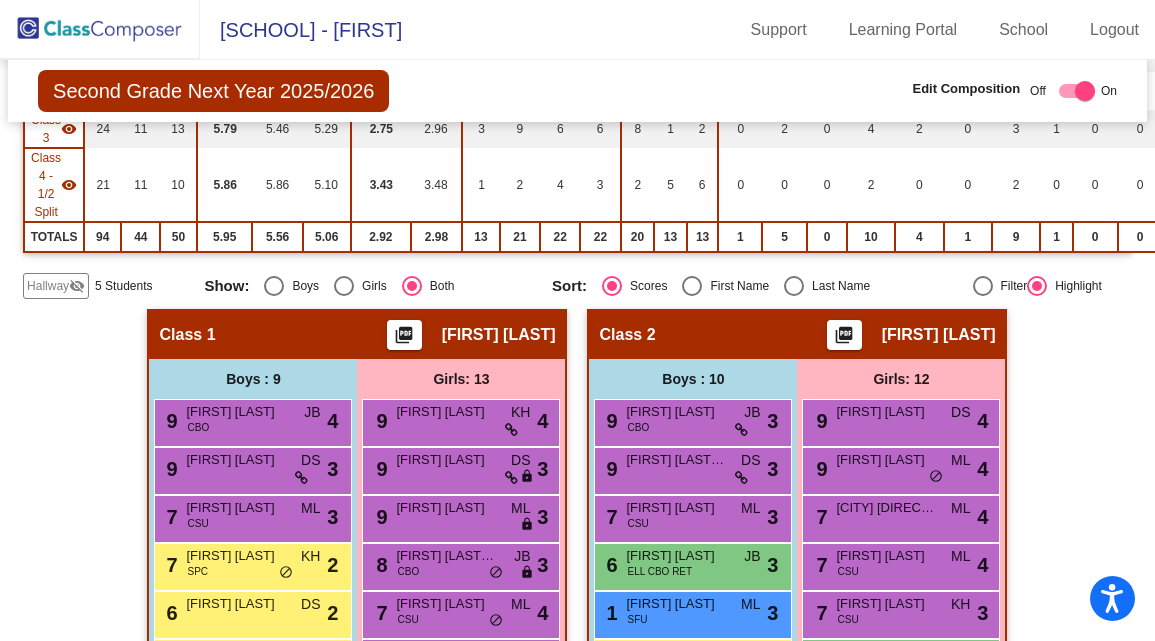 click 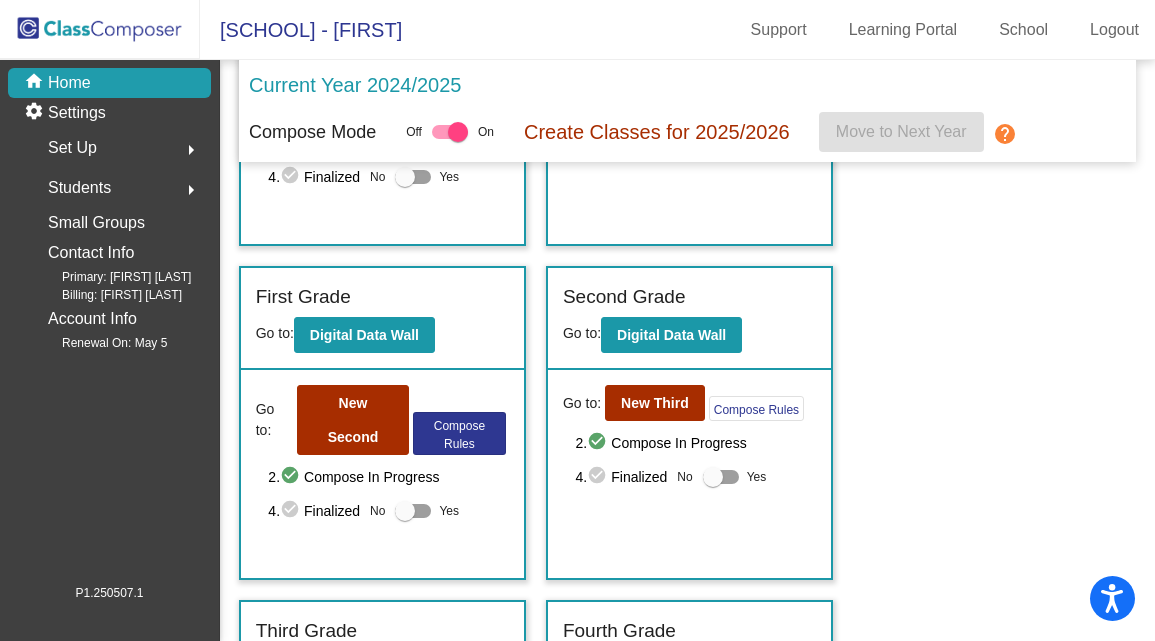 scroll, scrollTop: 398, scrollLeft: 0, axis: vertical 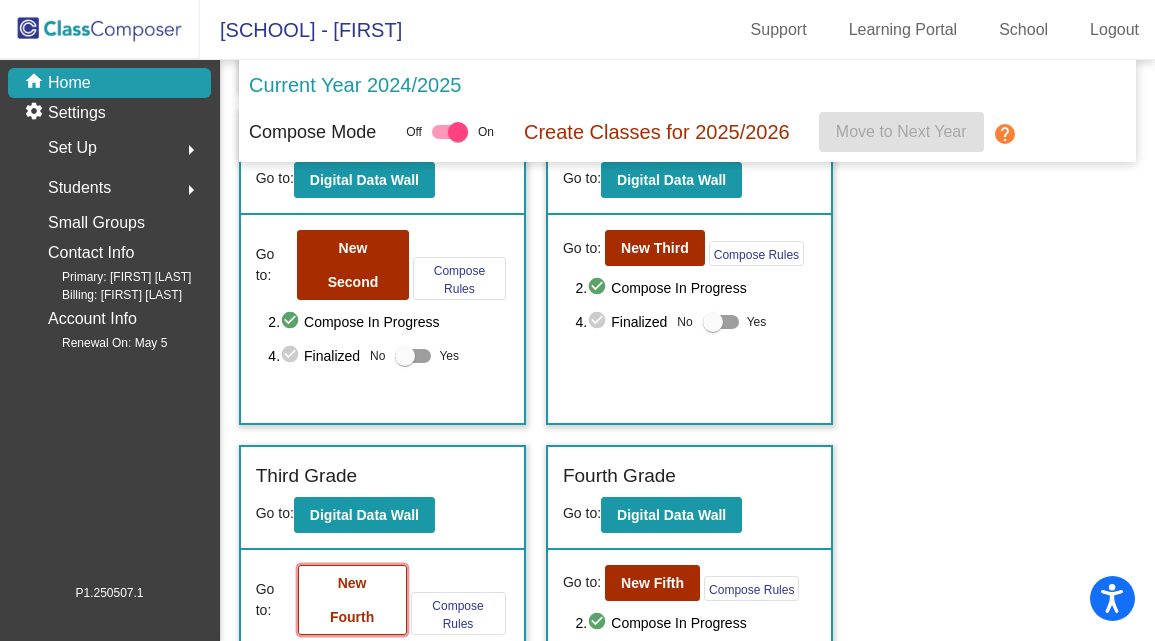 click on "New Fourth" 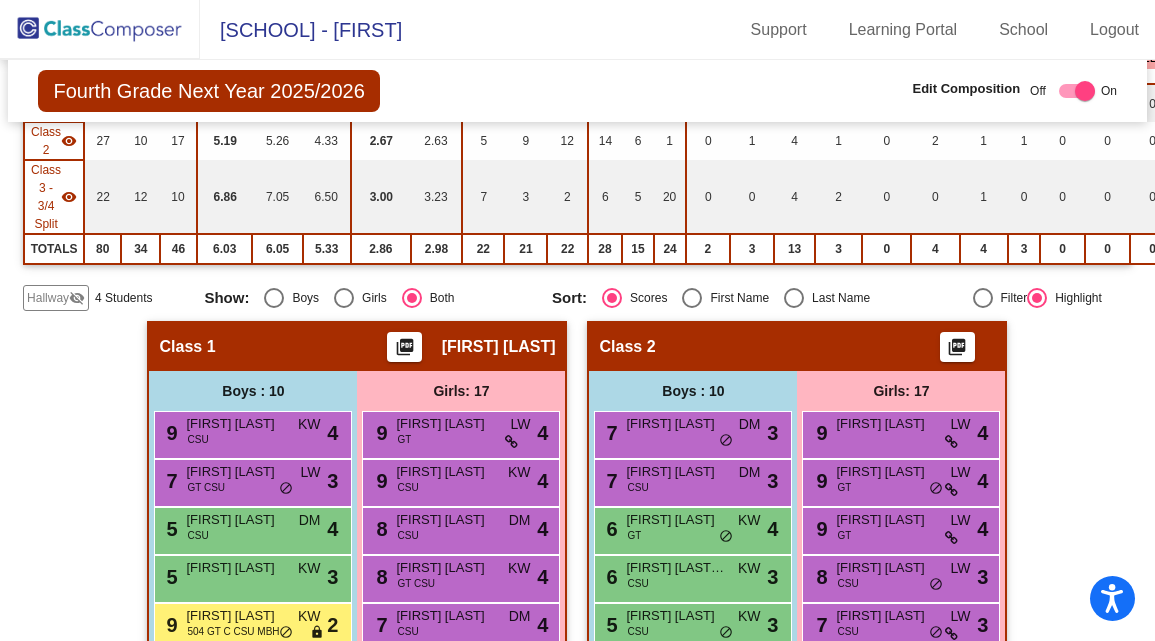 scroll, scrollTop: 245, scrollLeft: 0, axis: vertical 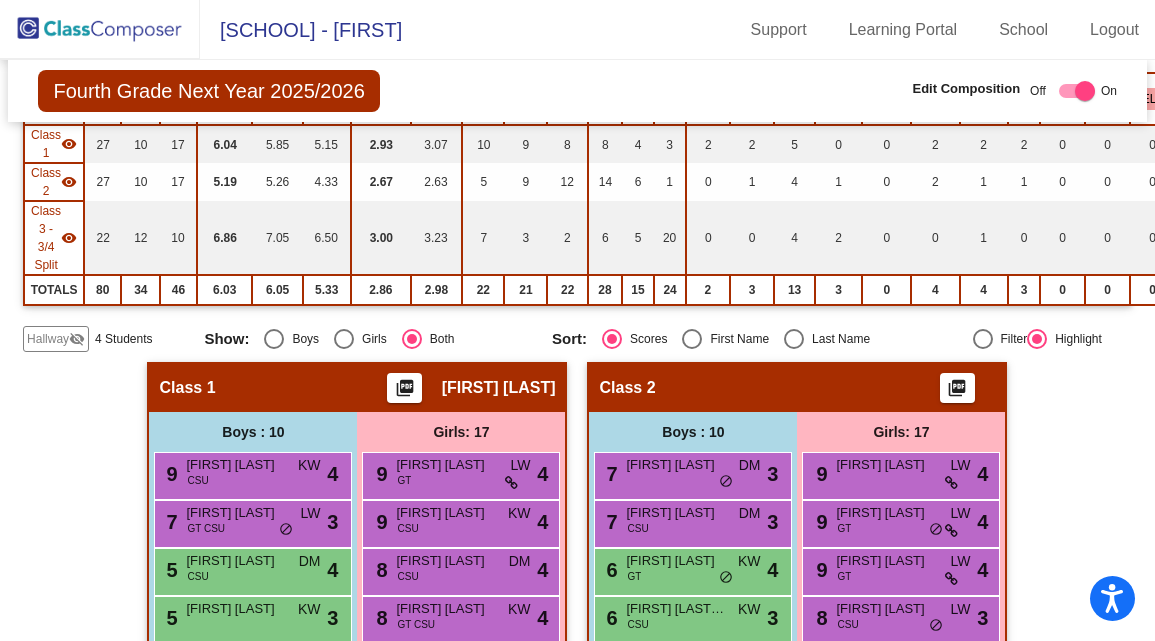 click on "Hallway" 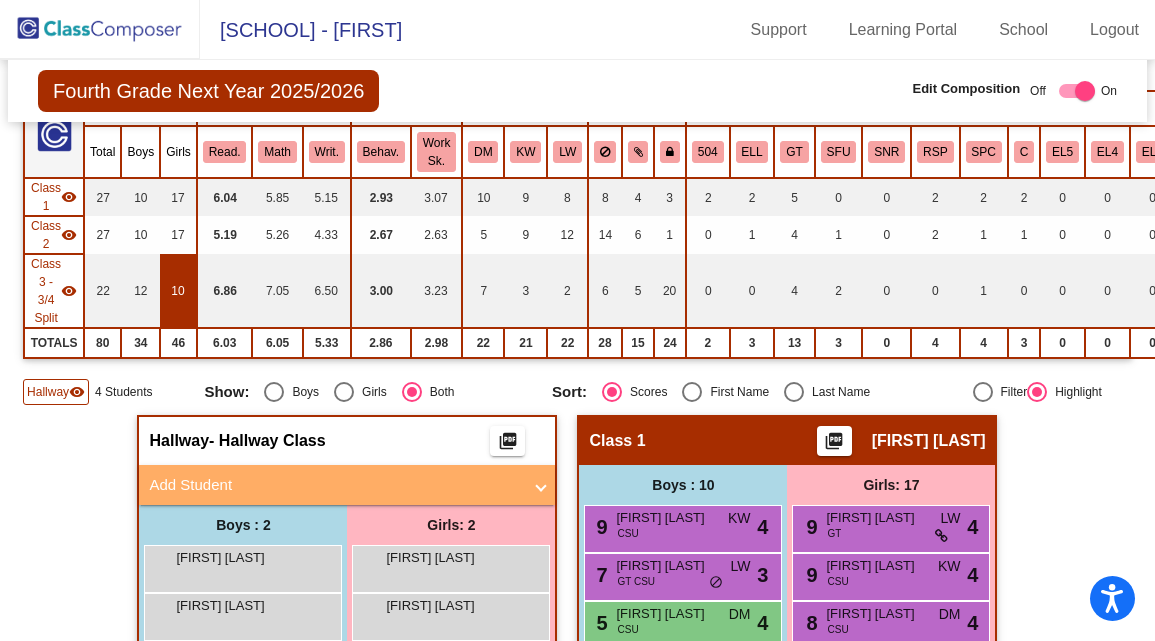 scroll, scrollTop: 0, scrollLeft: 0, axis: both 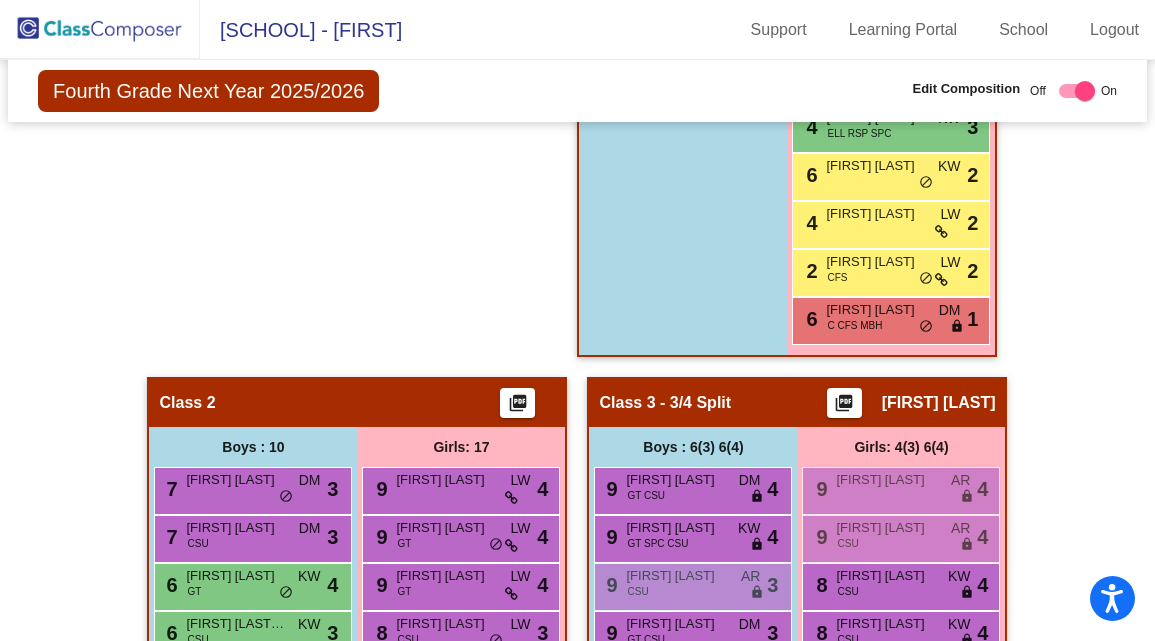 click on "Class 2" 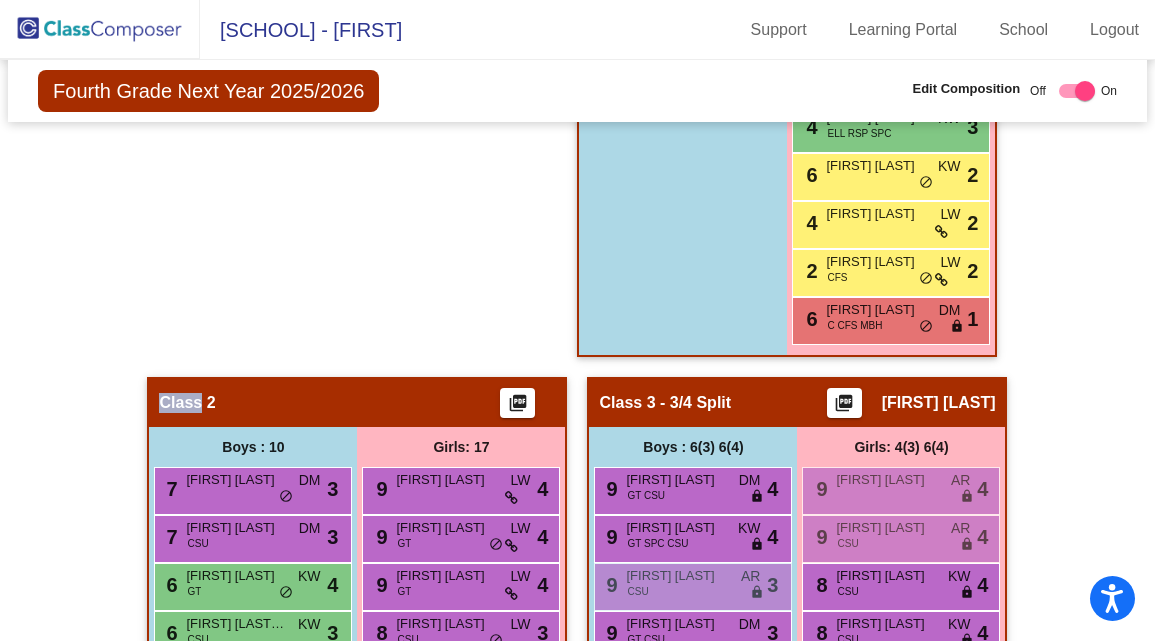 click on "Class 2" 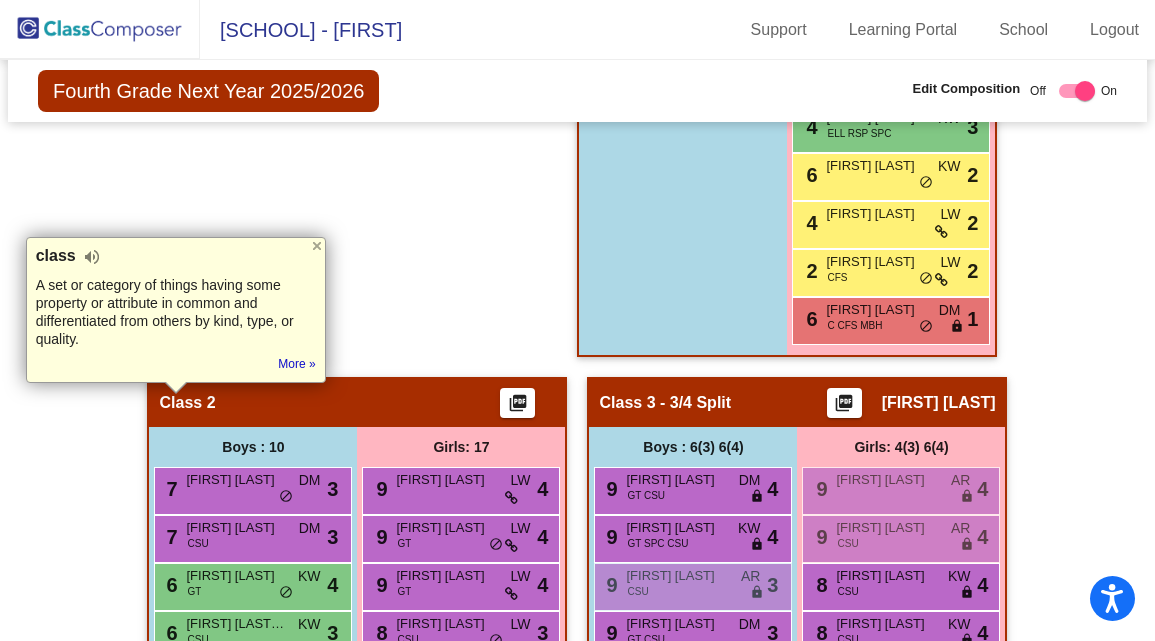 click on "Hallway   - Hallway Class  picture_as_pdf  Add Student  First Name Last Name Student Id  (Recommended)   Boy   Girl   Non Binary Add Close  Boys : 2  [FIRST] [LAST] lock do_not_disturb_alt [FIRST] [LAST] lock do_not_disturb_alt Girls: 2 [FIRST] [LAST] lock do_not_disturb_alt [FIRST] [LAST] lock do_not_disturb_alt" 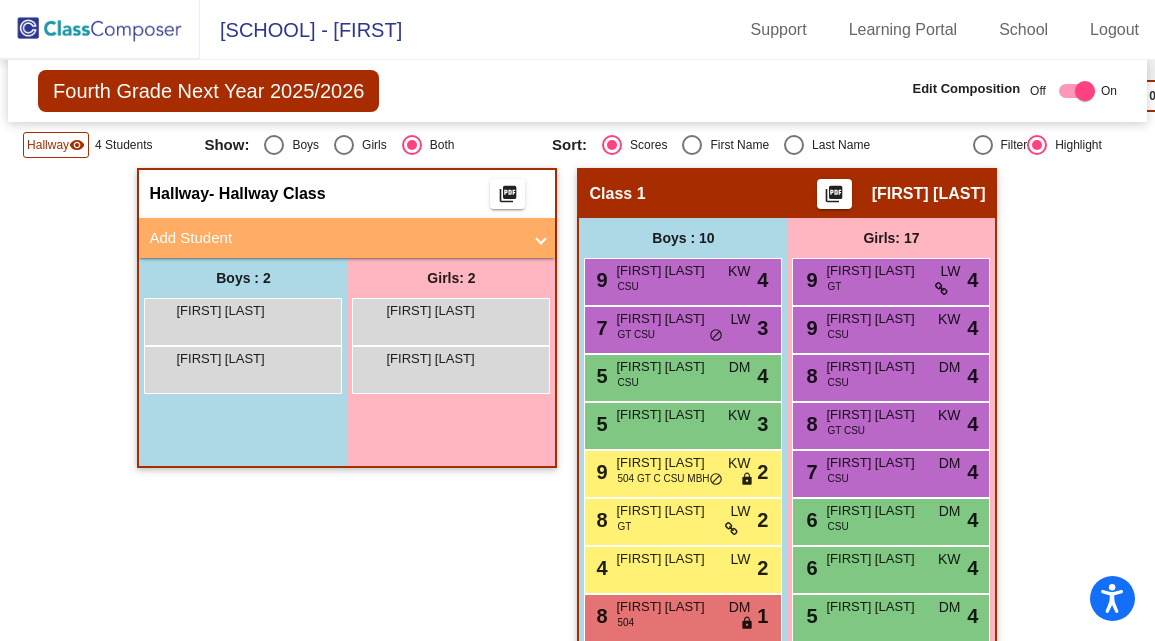 scroll, scrollTop: 0, scrollLeft: 0, axis: both 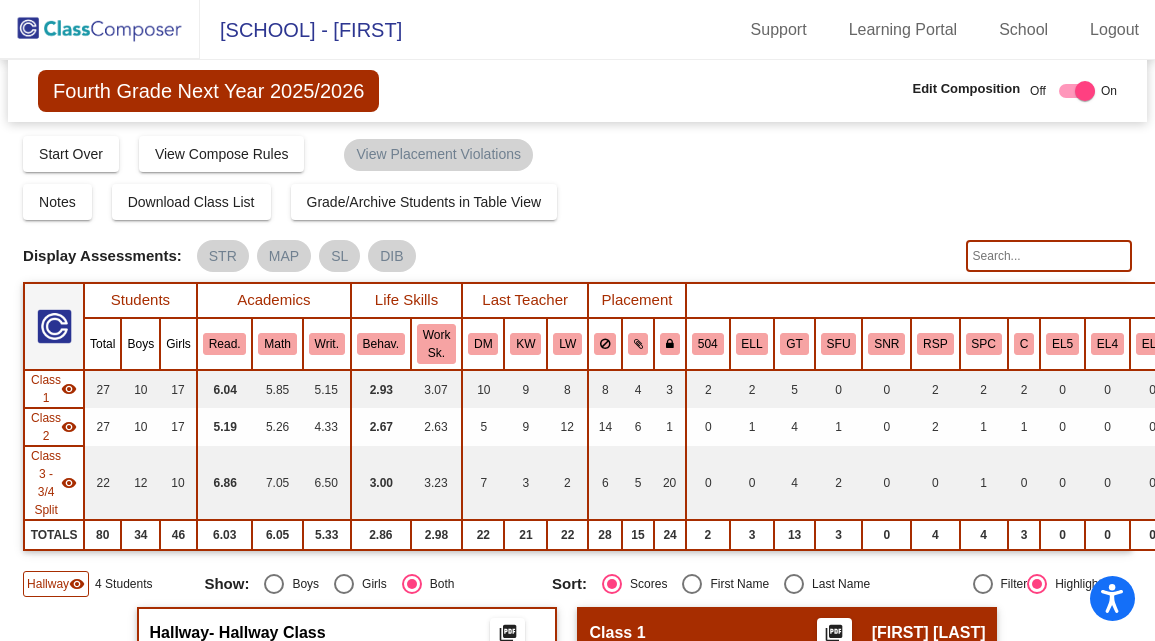 click on "Class 2" 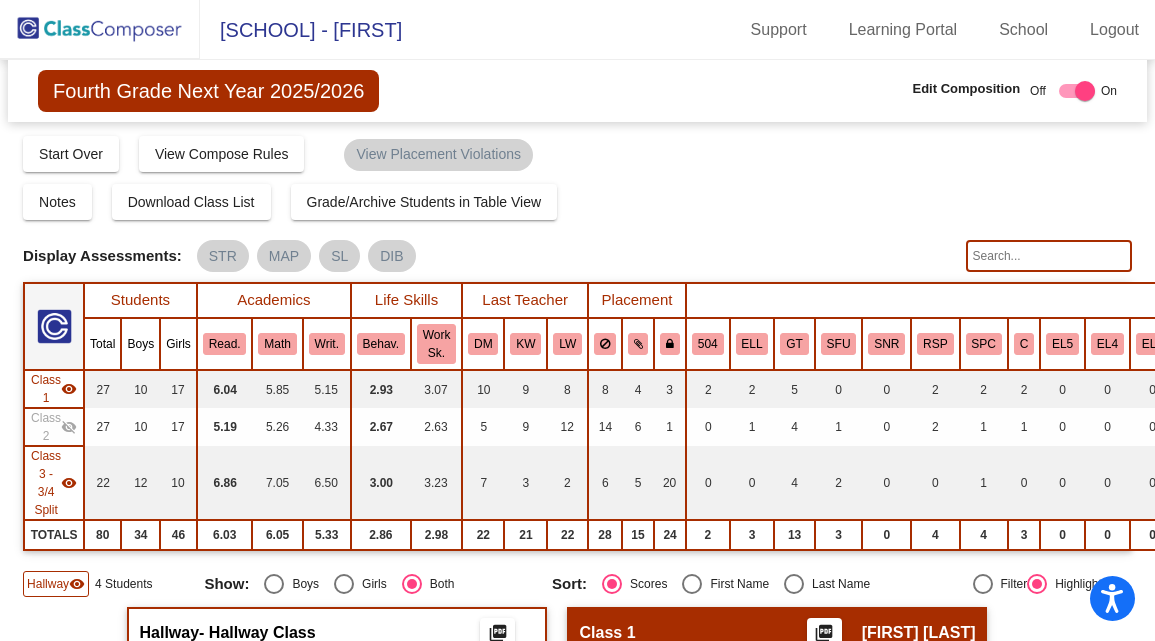 click on "Class 2" 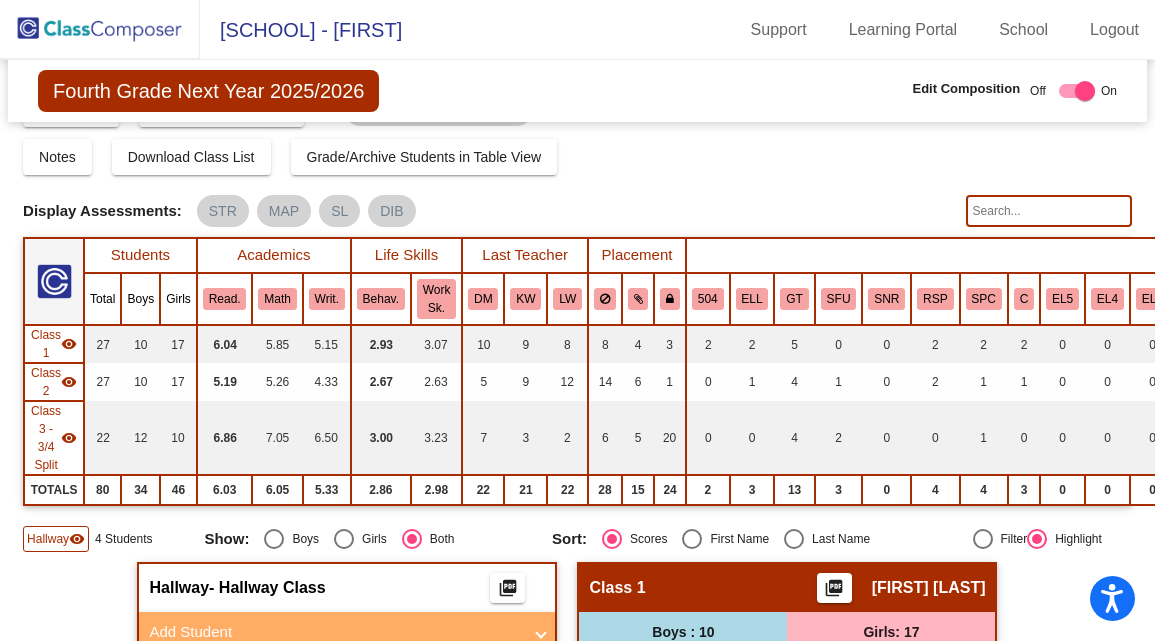 scroll, scrollTop: 0, scrollLeft: 0, axis: both 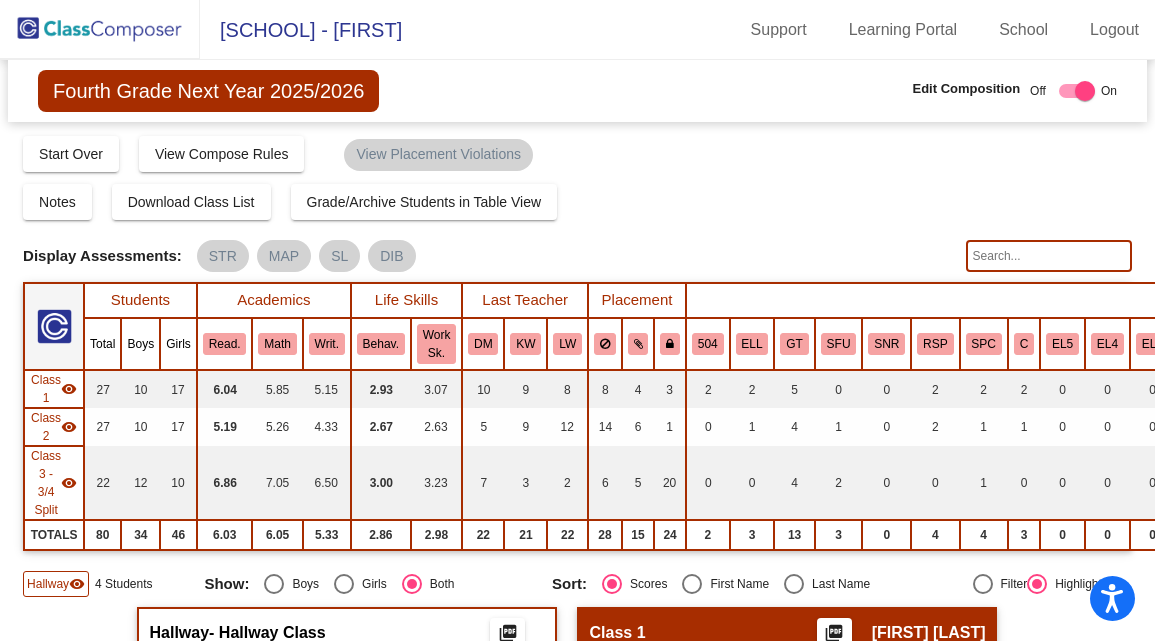 click 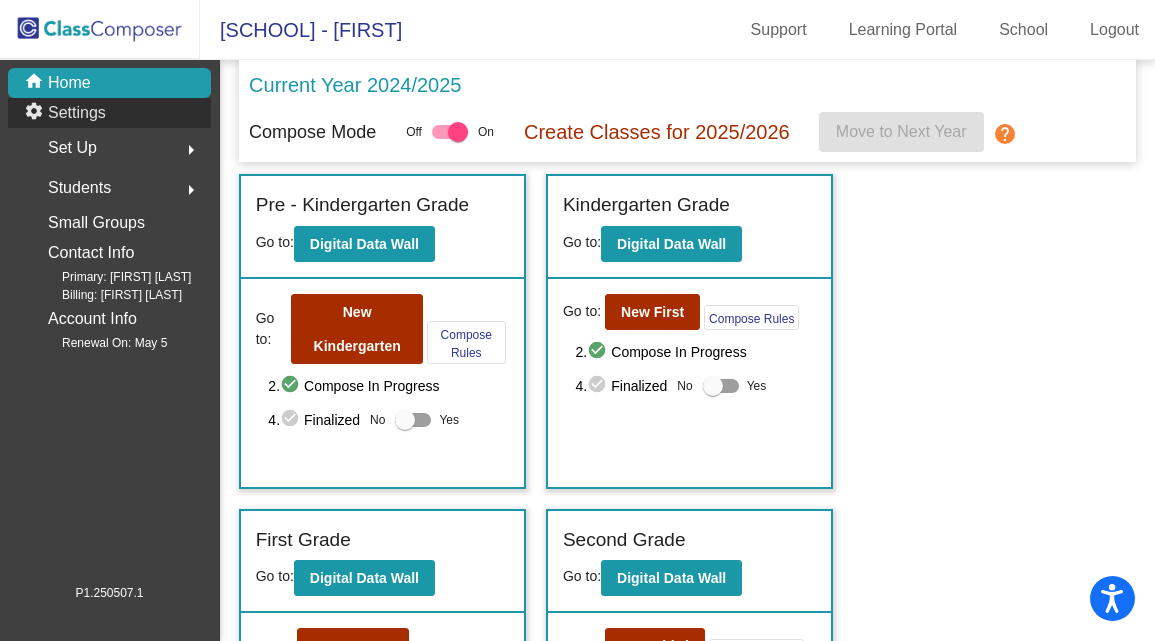 click on "Settings" 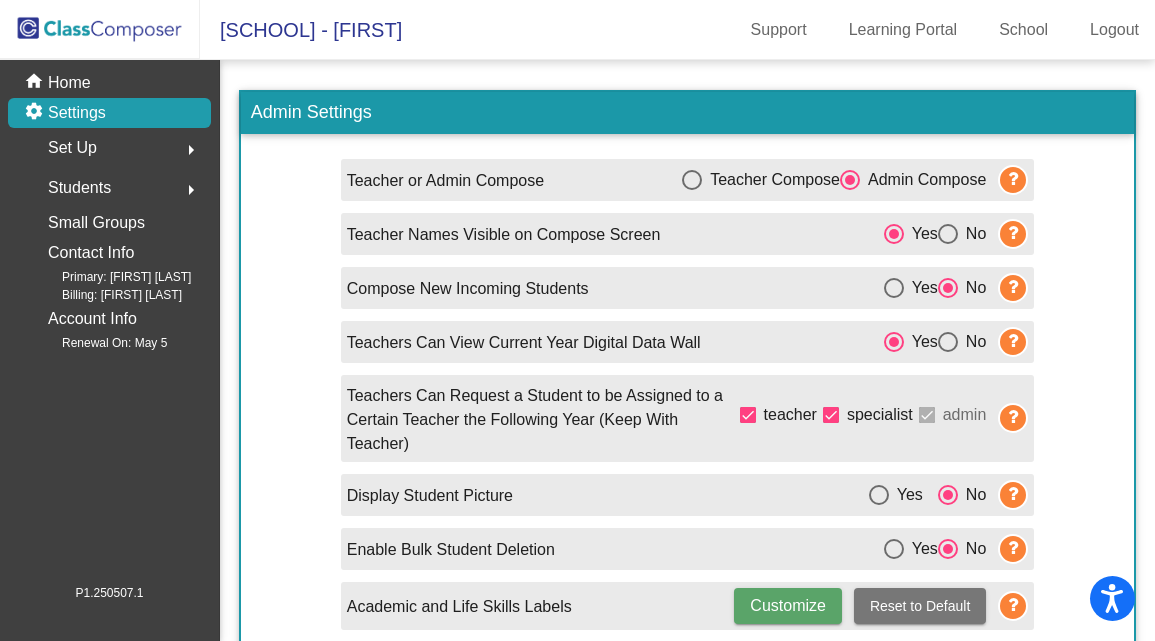 click on "Set Up" 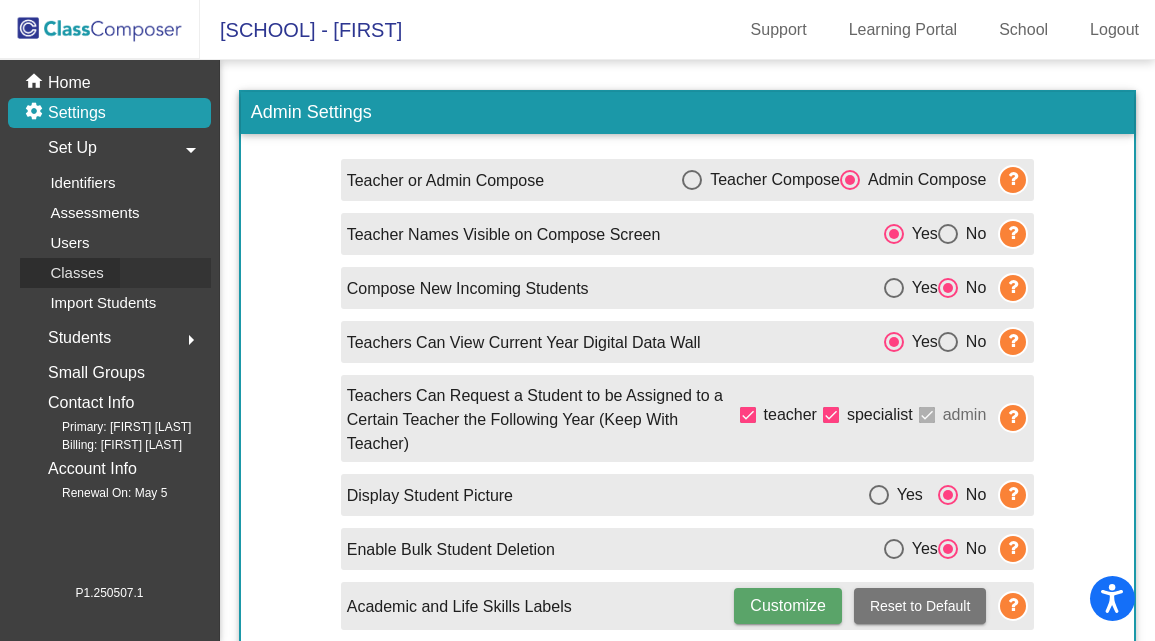 click on "Classes" 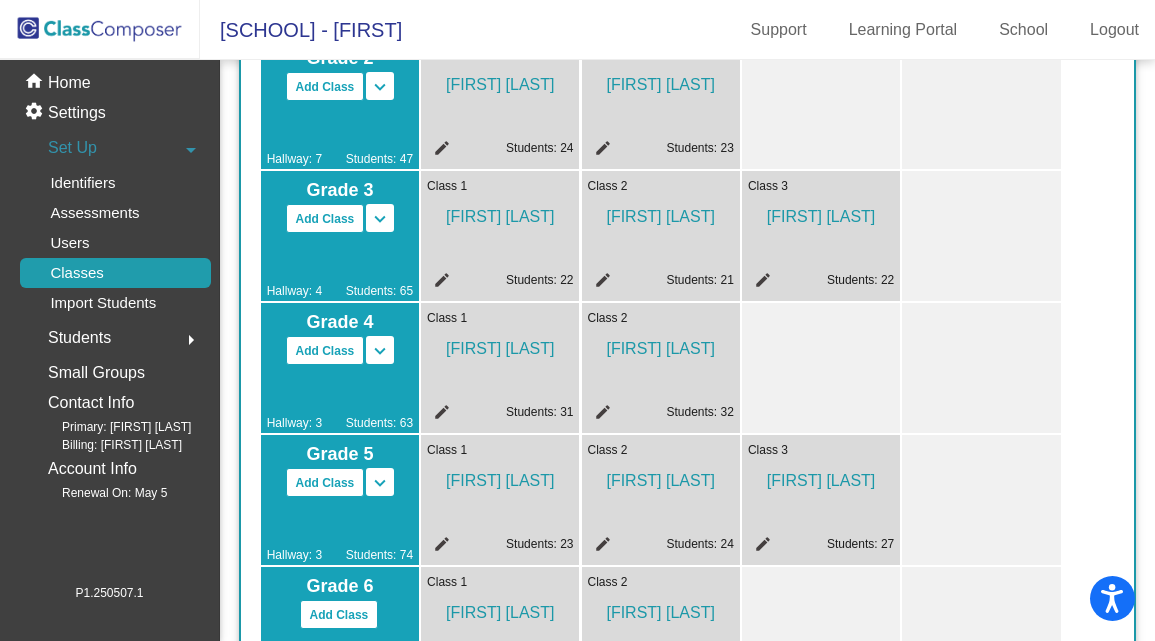scroll, scrollTop: 633, scrollLeft: 0, axis: vertical 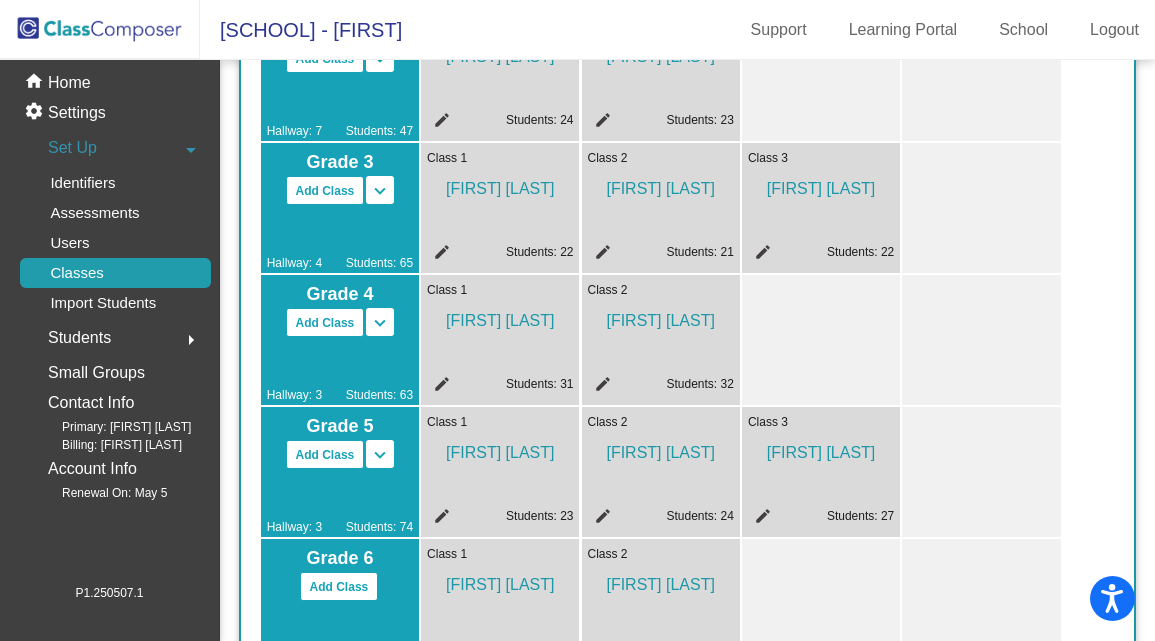 click on "keyboard_arrow_down" at bounding box center [380, -337] 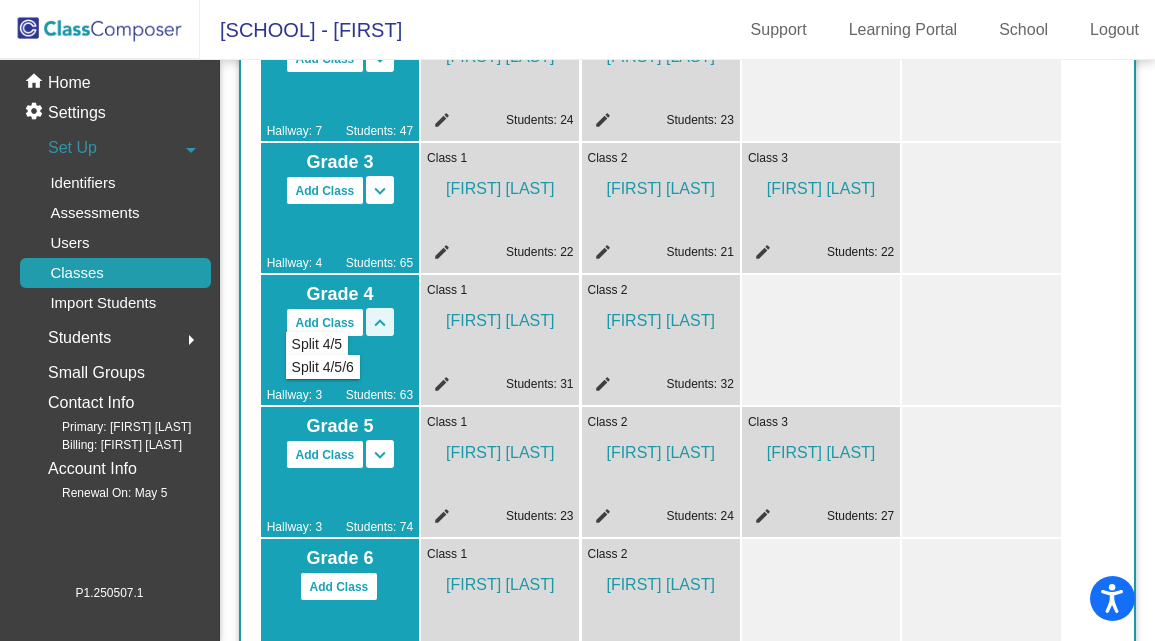 click on "keyboard_arrow_up" at bounding box center [380, 323] 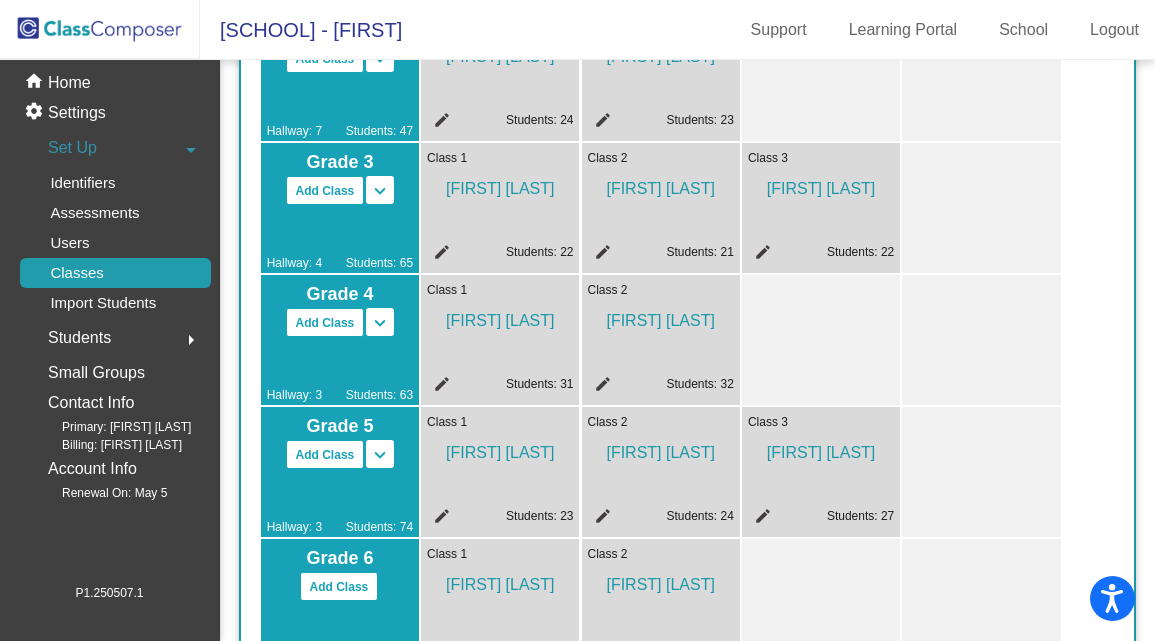 click on "[FIRST] [LAST]" 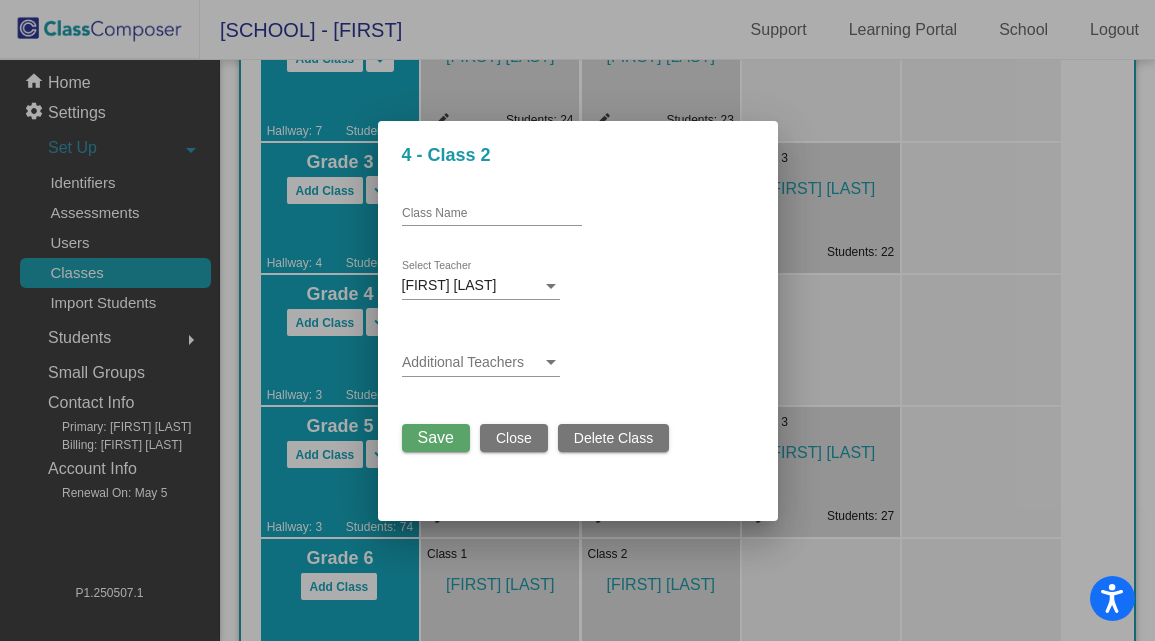 click on "[FIRST] [LAST]" at bounding box center (472, 286) 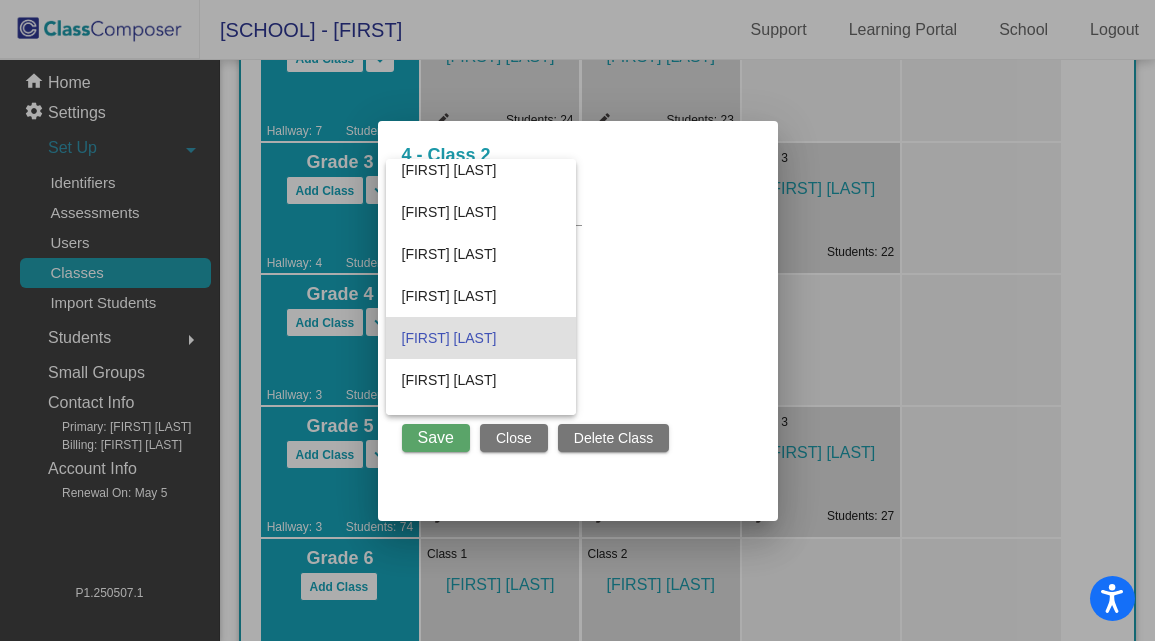scroll, scrollTop: 794, scrollLeft: 0, axis: vertical 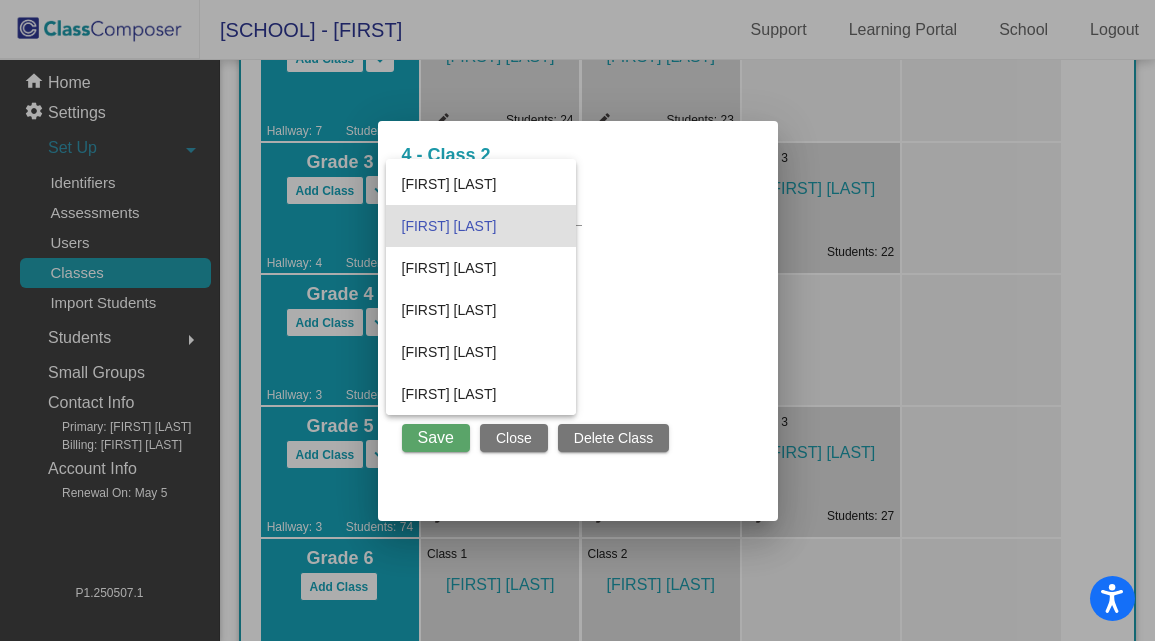 click at bounding box center [577, 320] 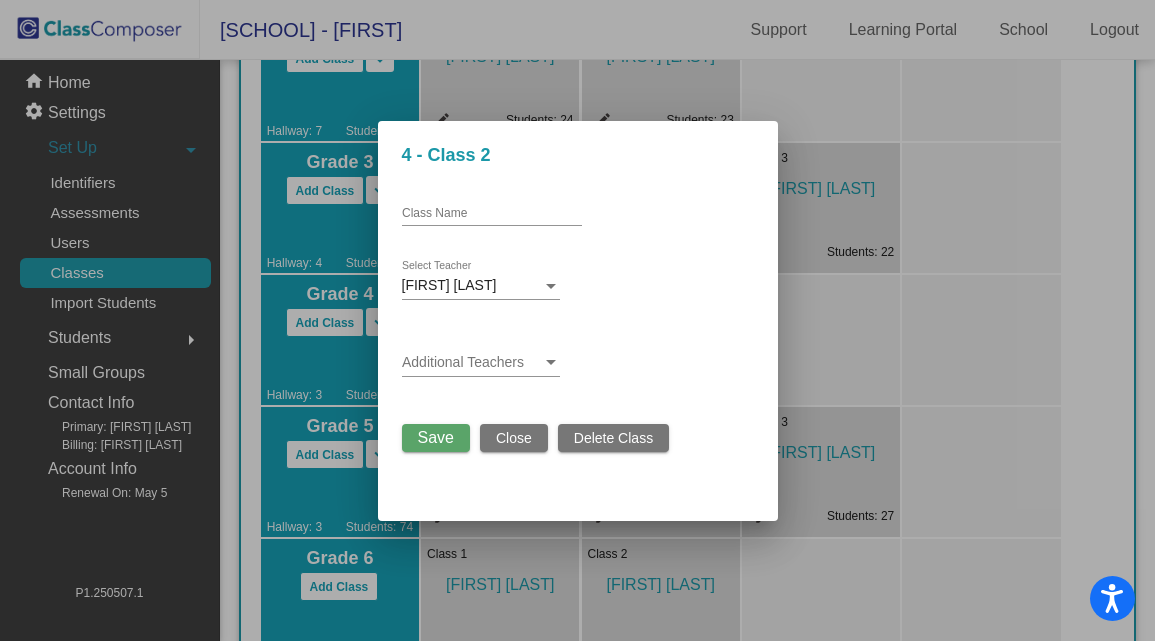 click on "Additional Teachers" at bounding box center [481, 357] 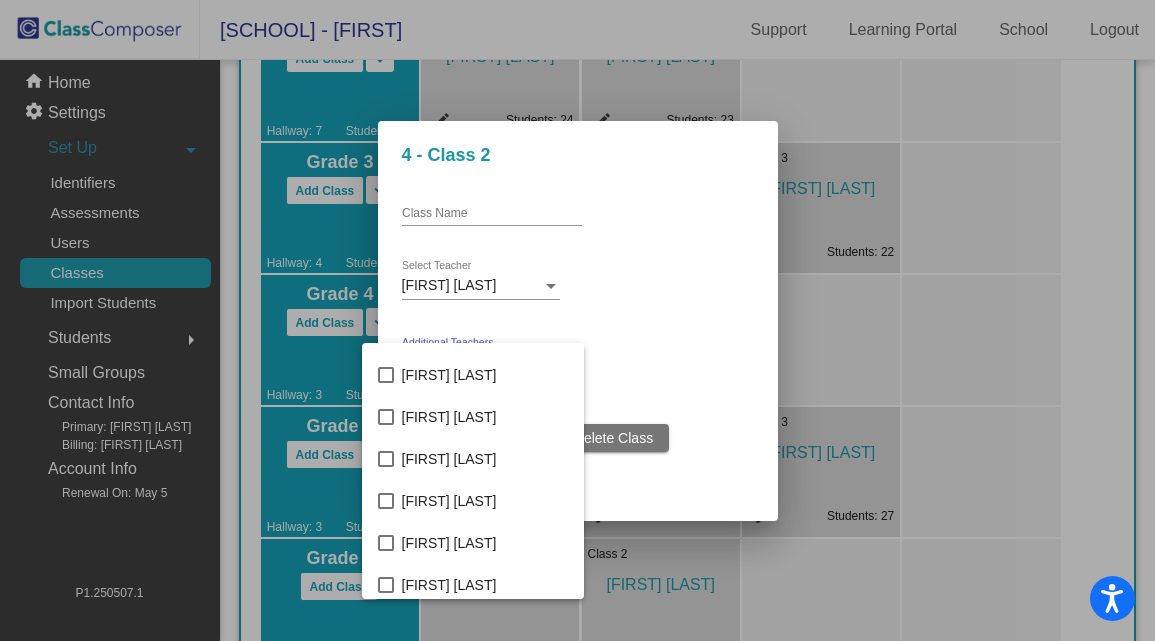 scroll, scrollTop: 60, scrollLeft: 0, axis: vertical 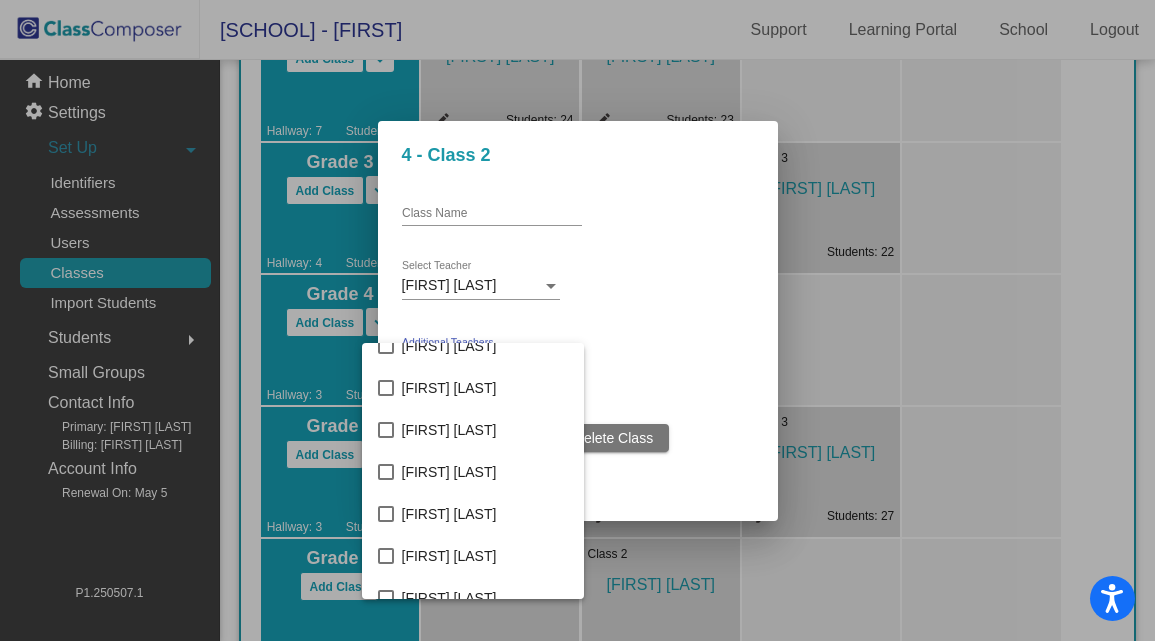 click at bounding box center (577, 320) 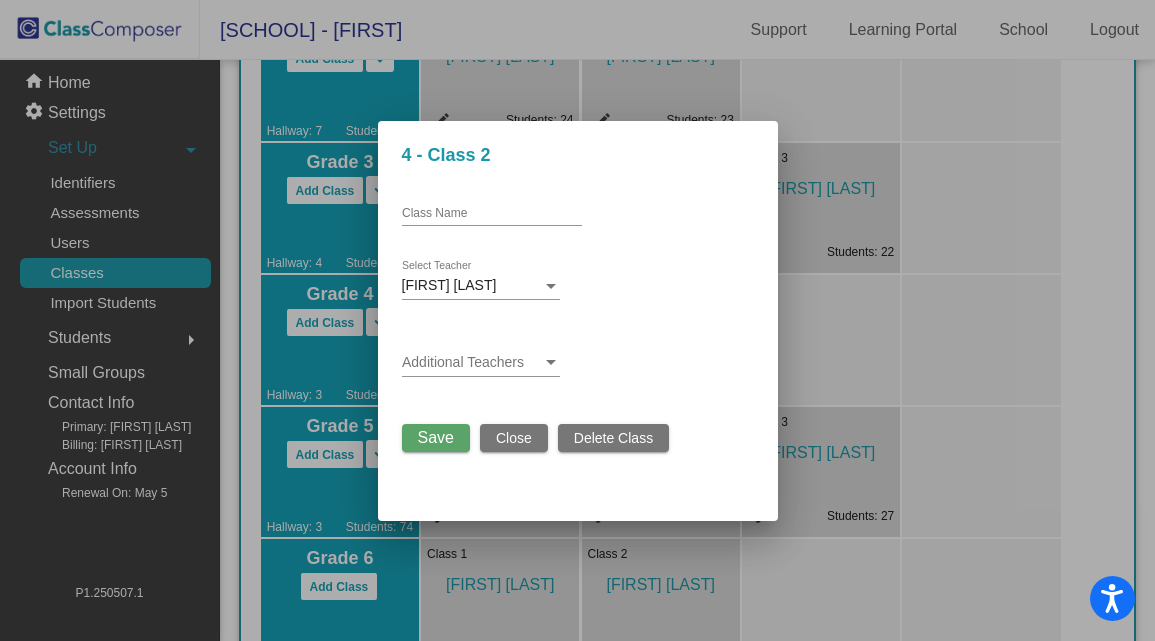click on "[FIRST] [LAST]" at bounding box center [449, 285] 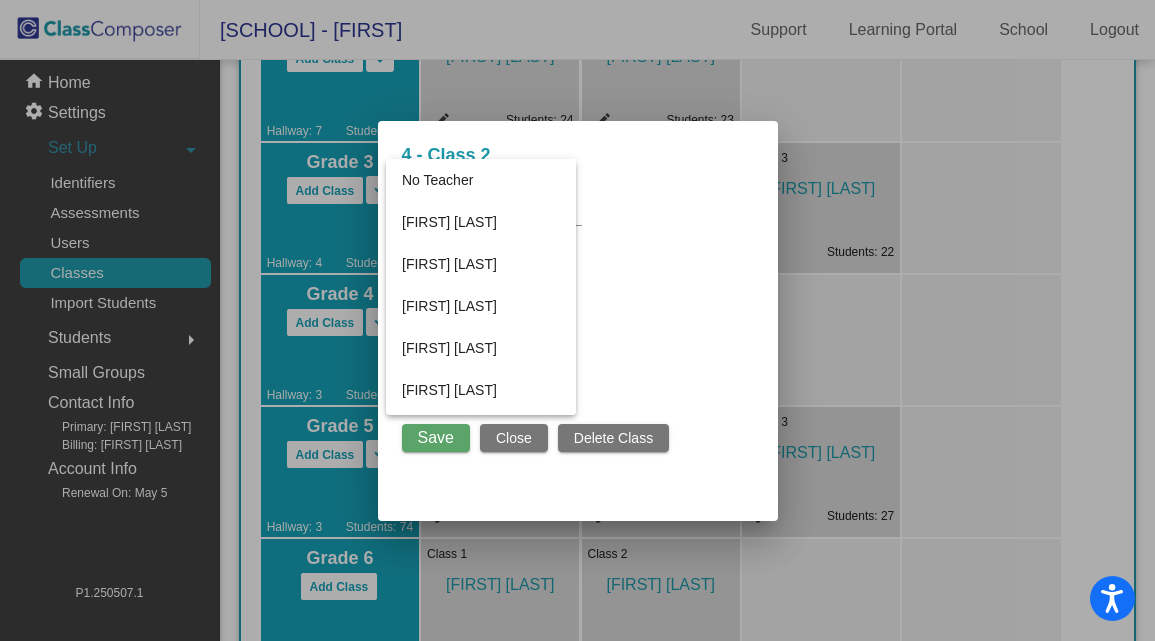 scroll, scrollTop: 733, scrollLeft: 0, axis: vertical 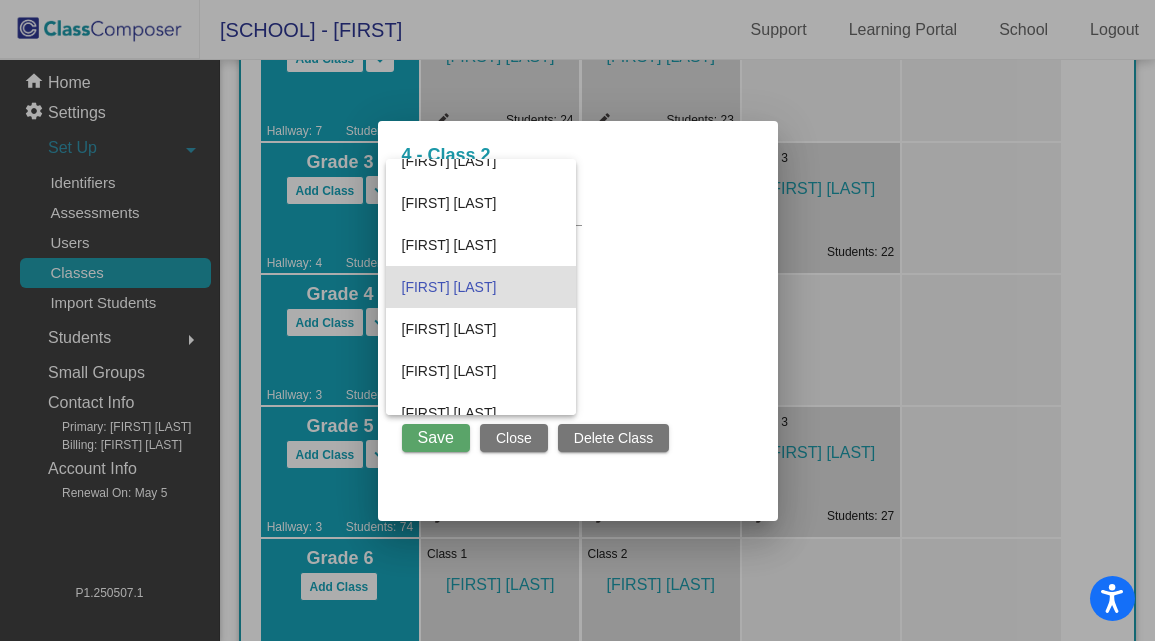 click at bounding box center [577, 320] 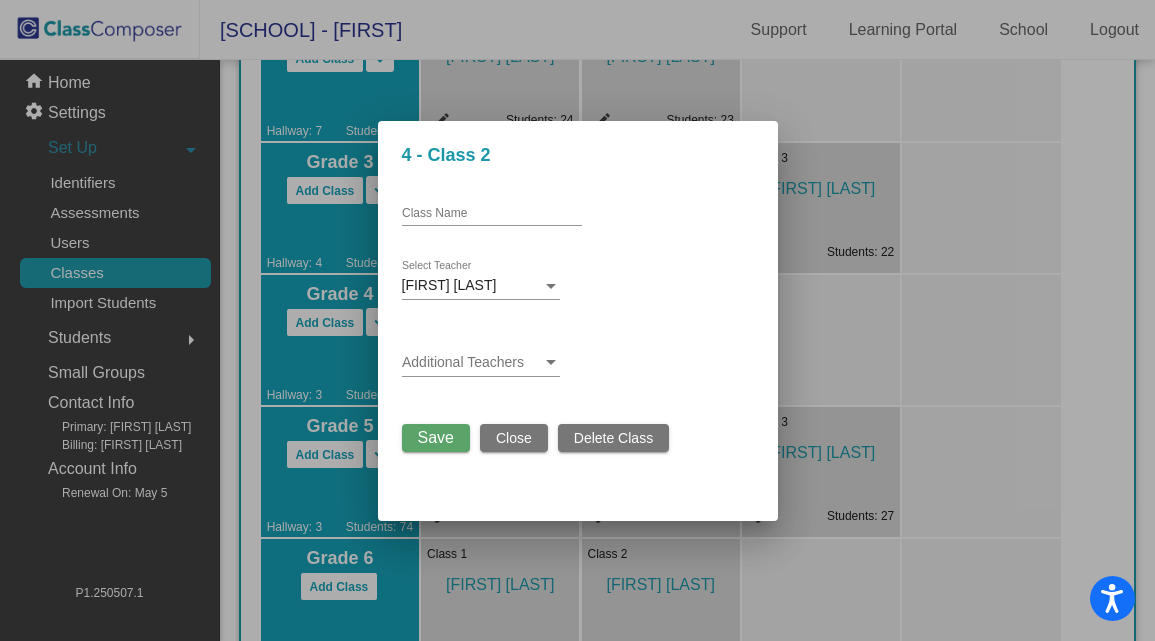 click on "Close" at bounding box center [514, 438] 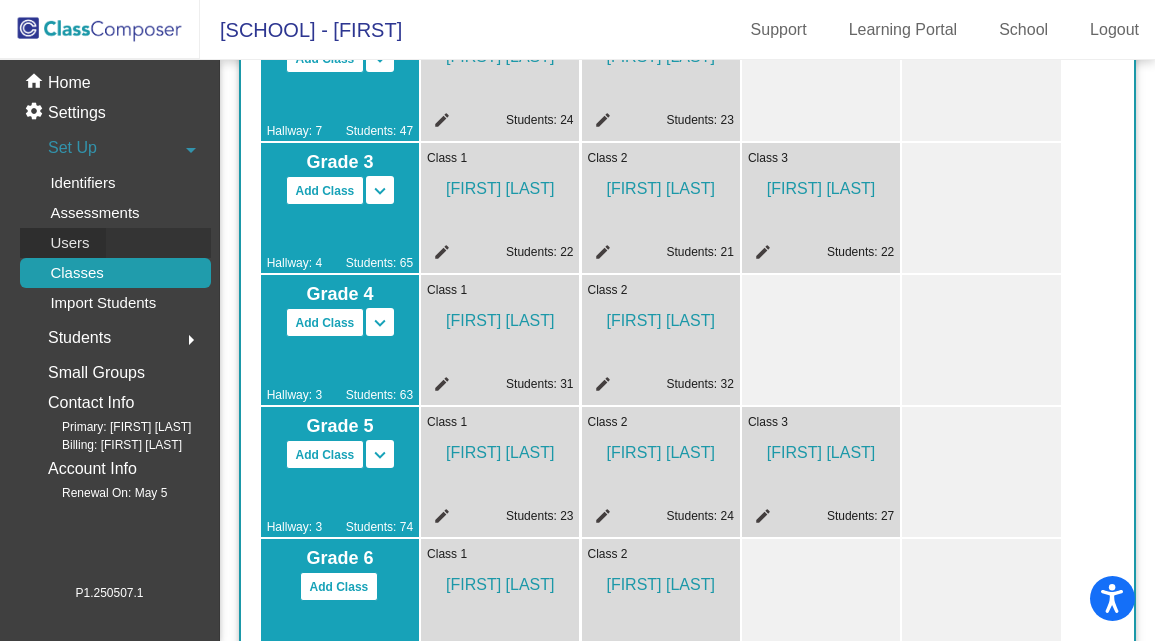 click on "Users" 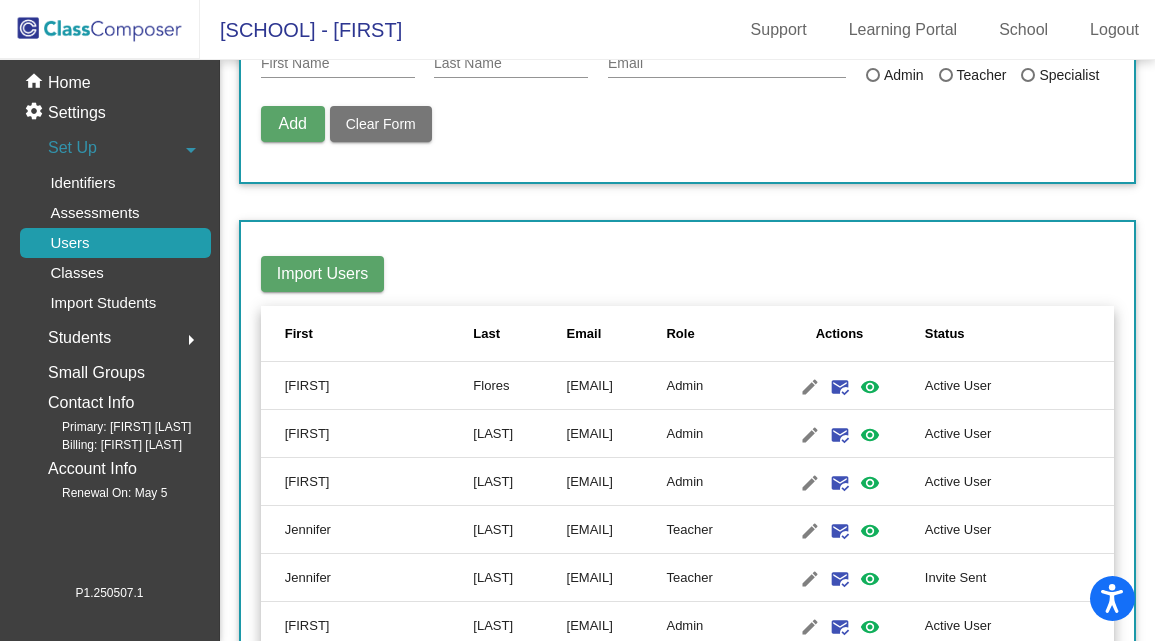 scroll, scrollTop: 0, scrollLeft: 0, axis: both 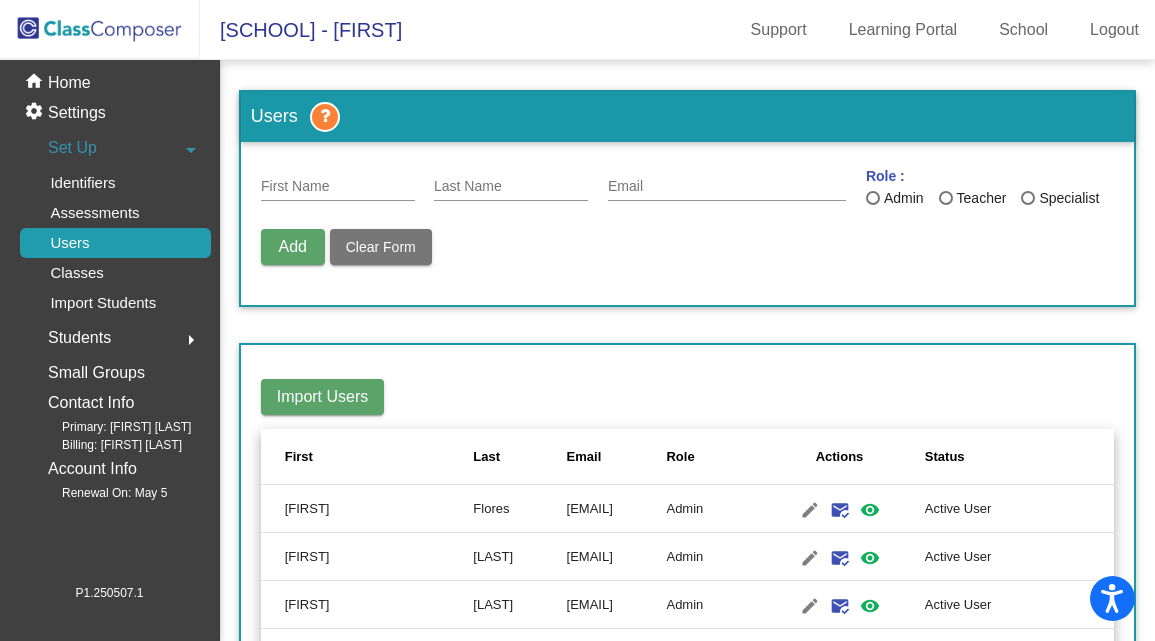 click on "Add" at bounding box center (292, 246) 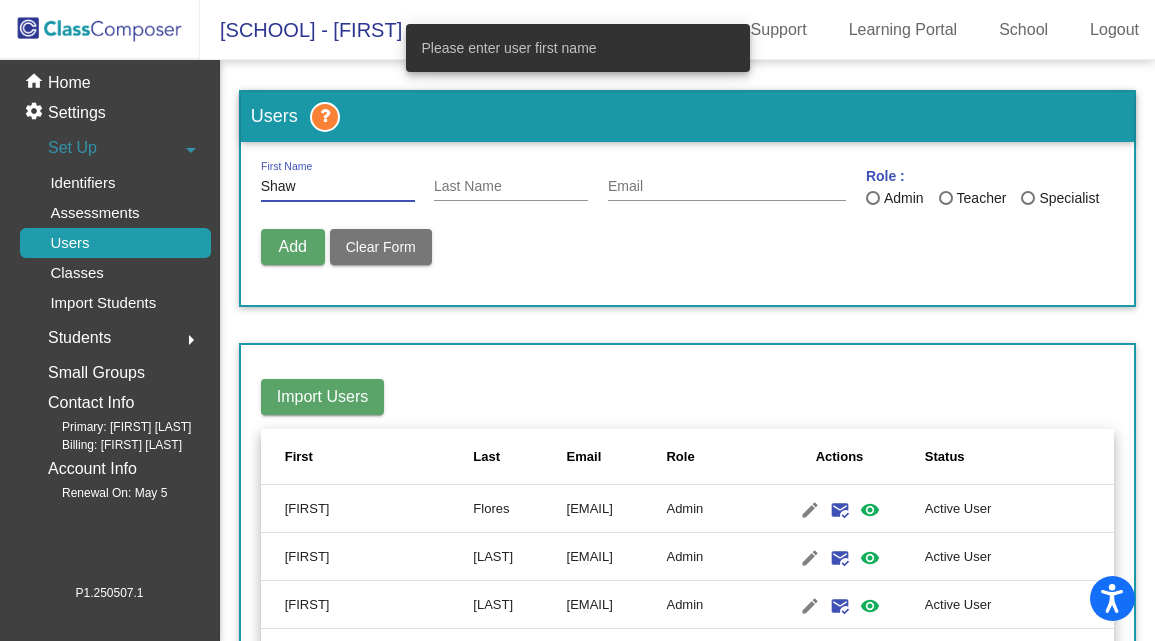type on "Shaw" 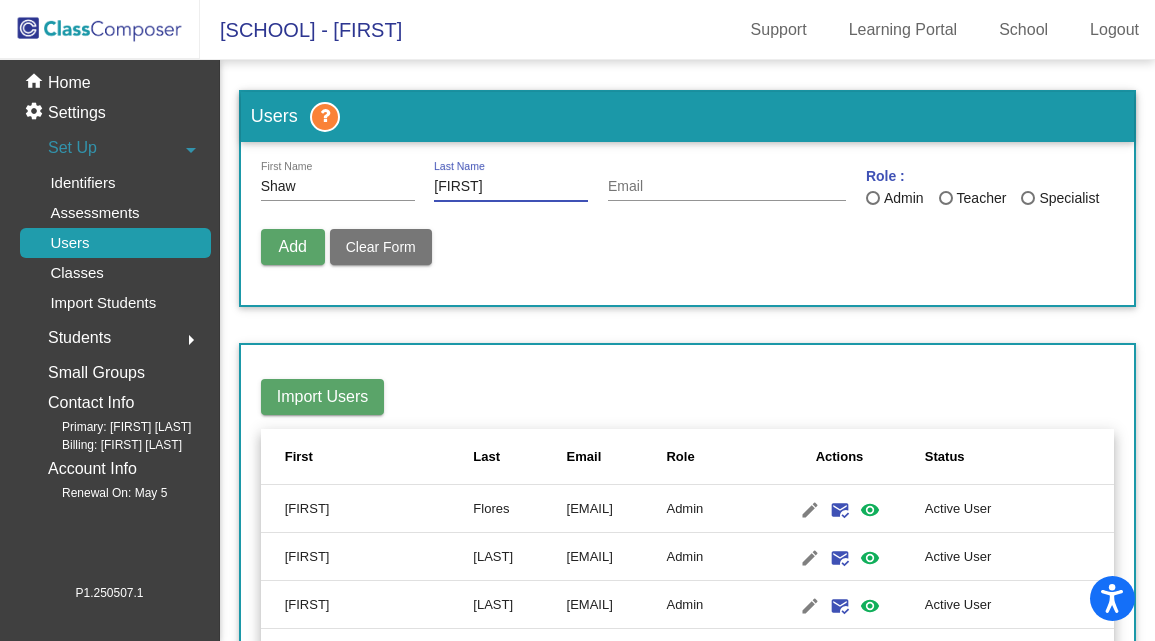 type on "[FIRST]" 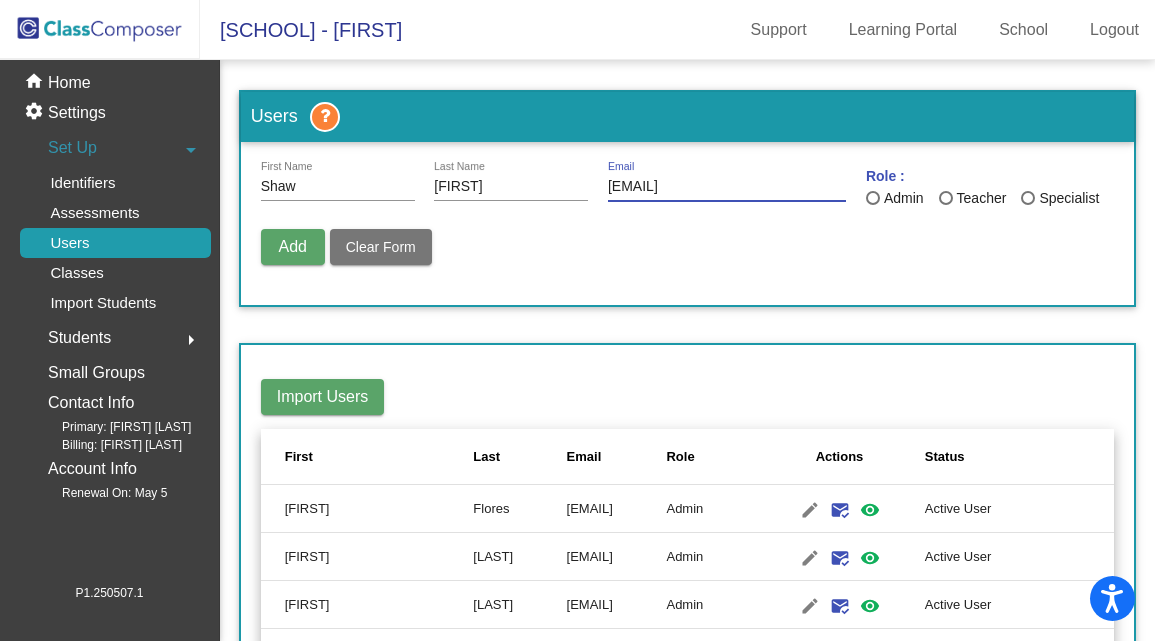 type on "[EMAIL]" 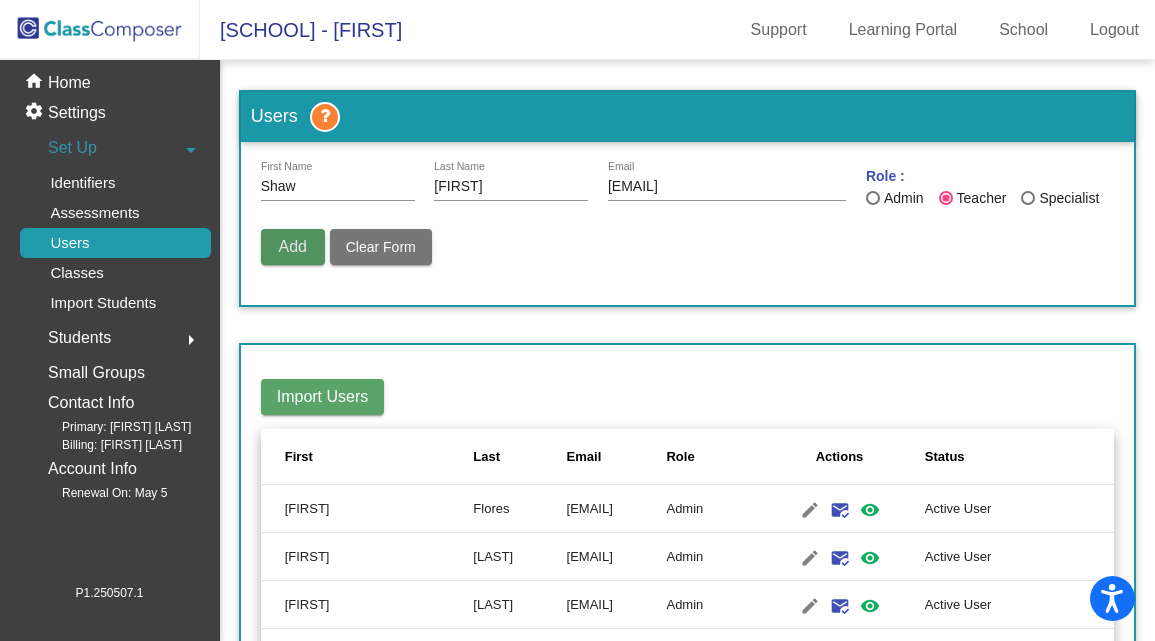 click on "Add" at bounding box center (292, 246) 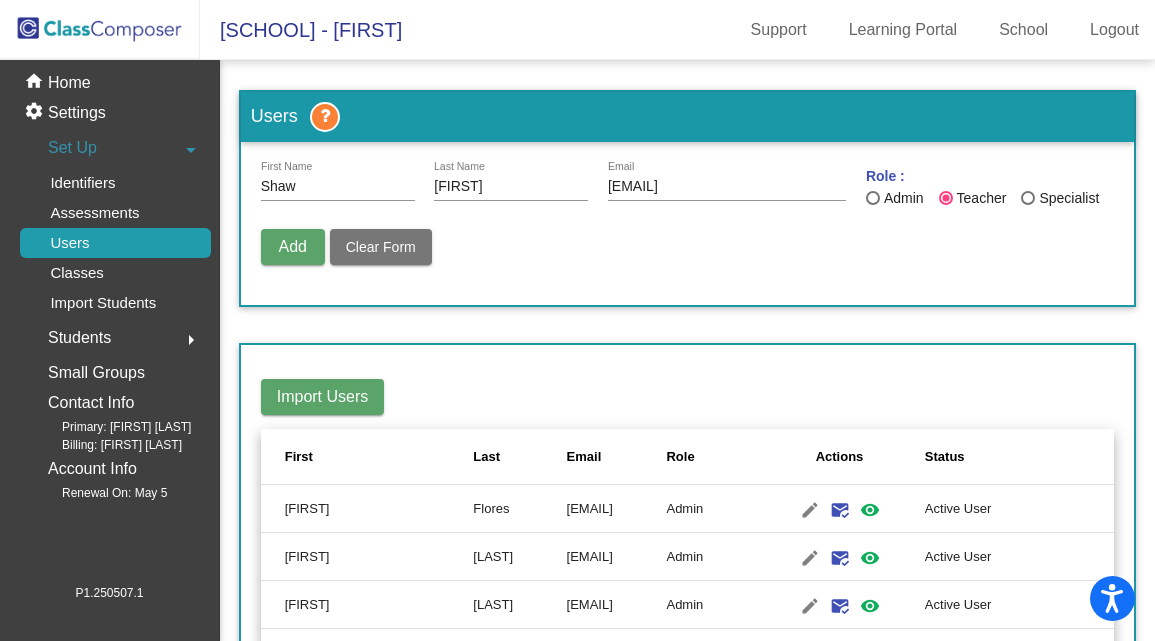 type 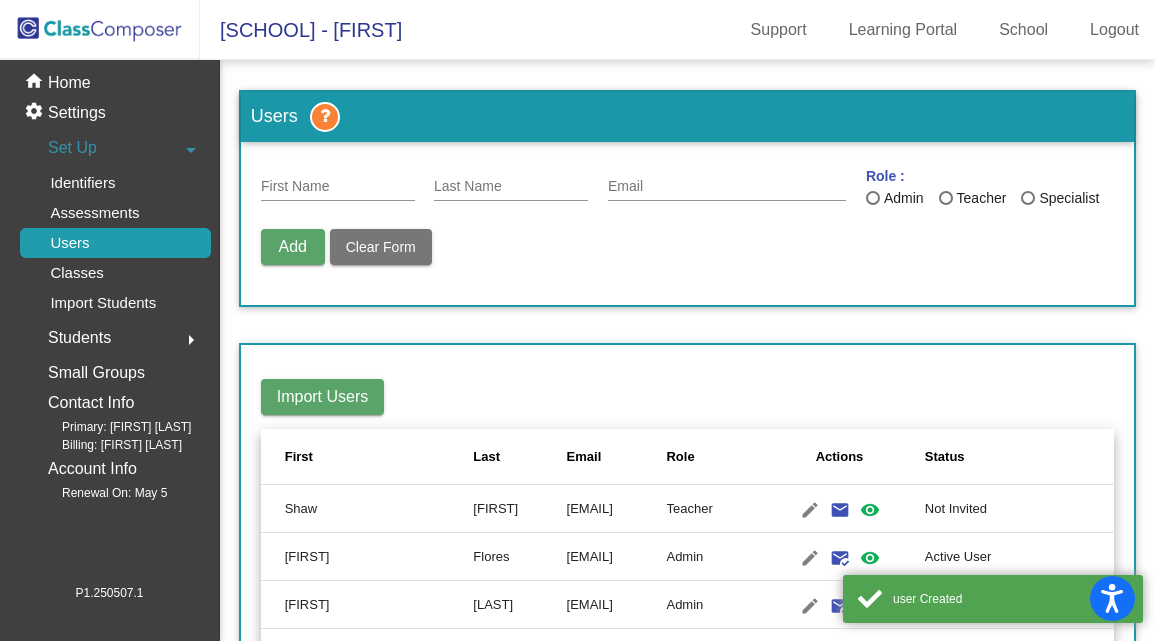 click on "First Name" at bounding box center (338, 187) 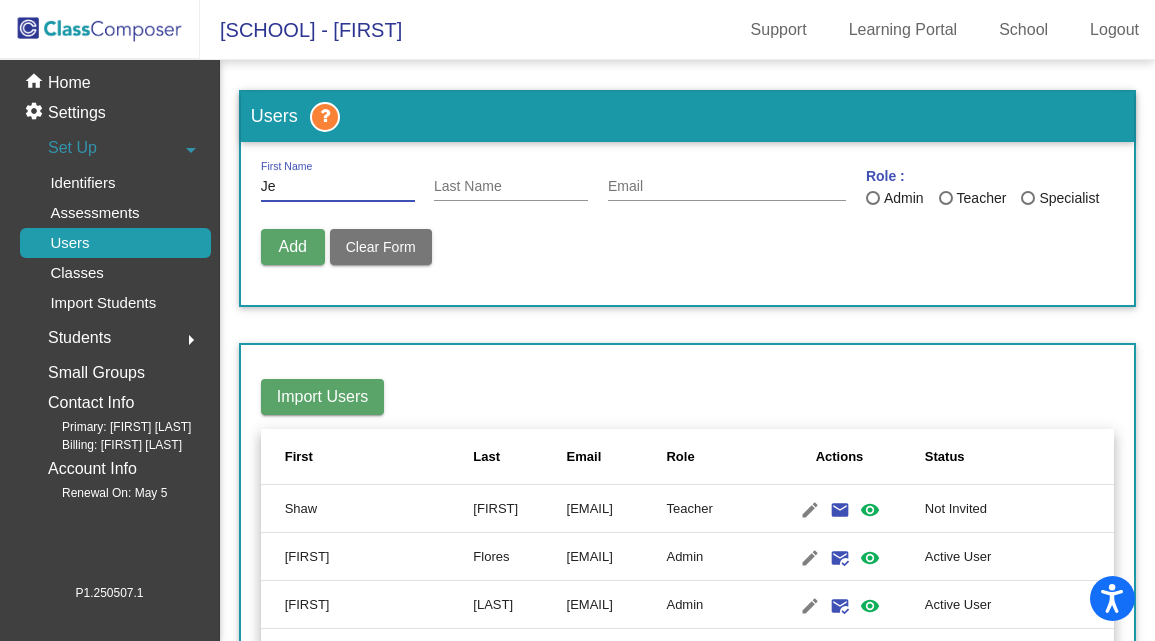 type on "J" 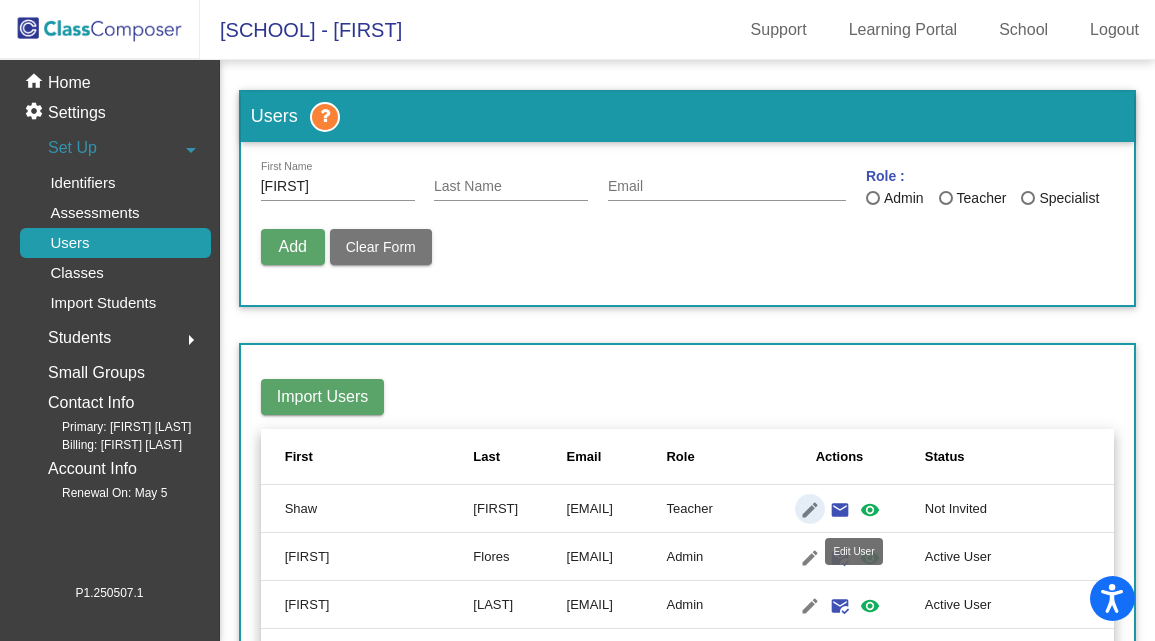 click on "edit" 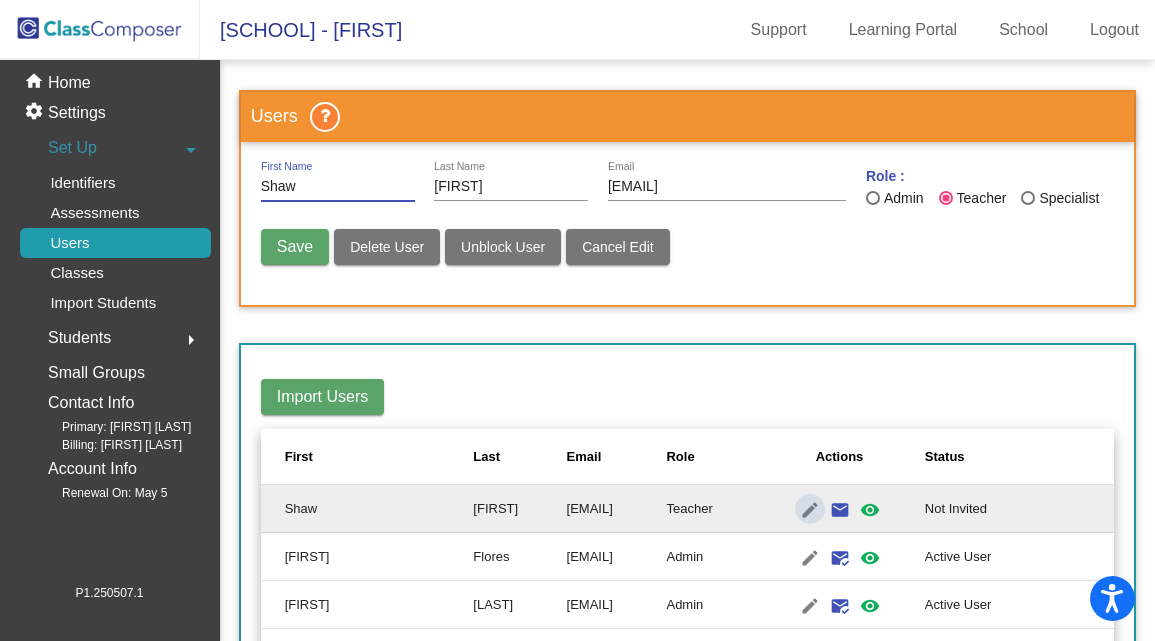 scroll, scrollTop: 0, scrollLeft: 0, axis: both 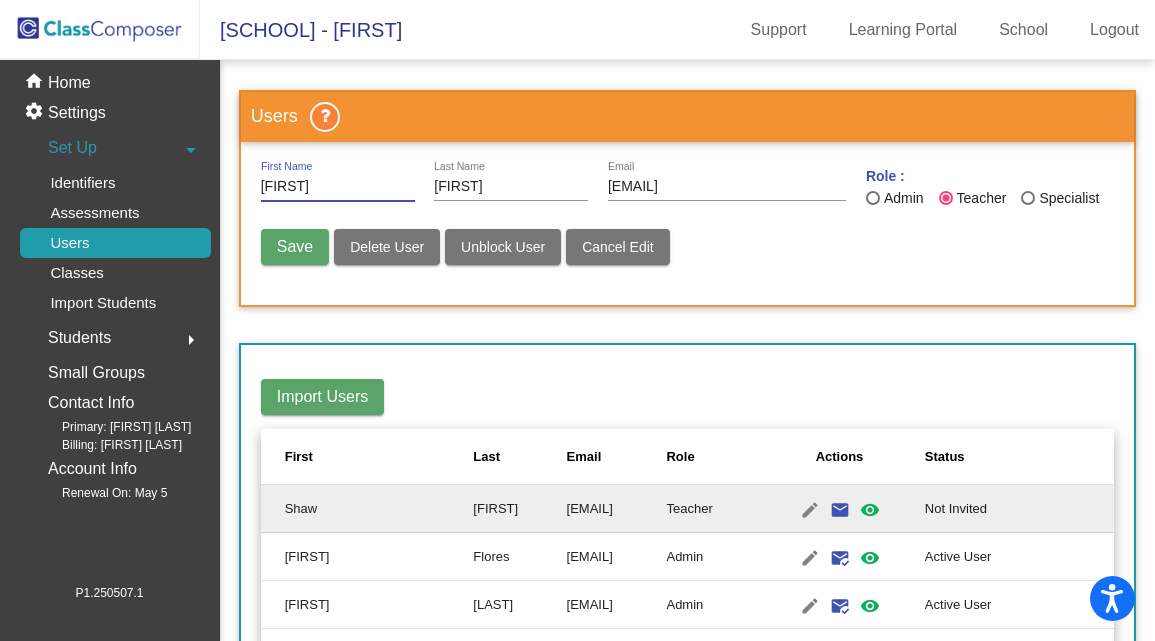 type on "[FIRST]" 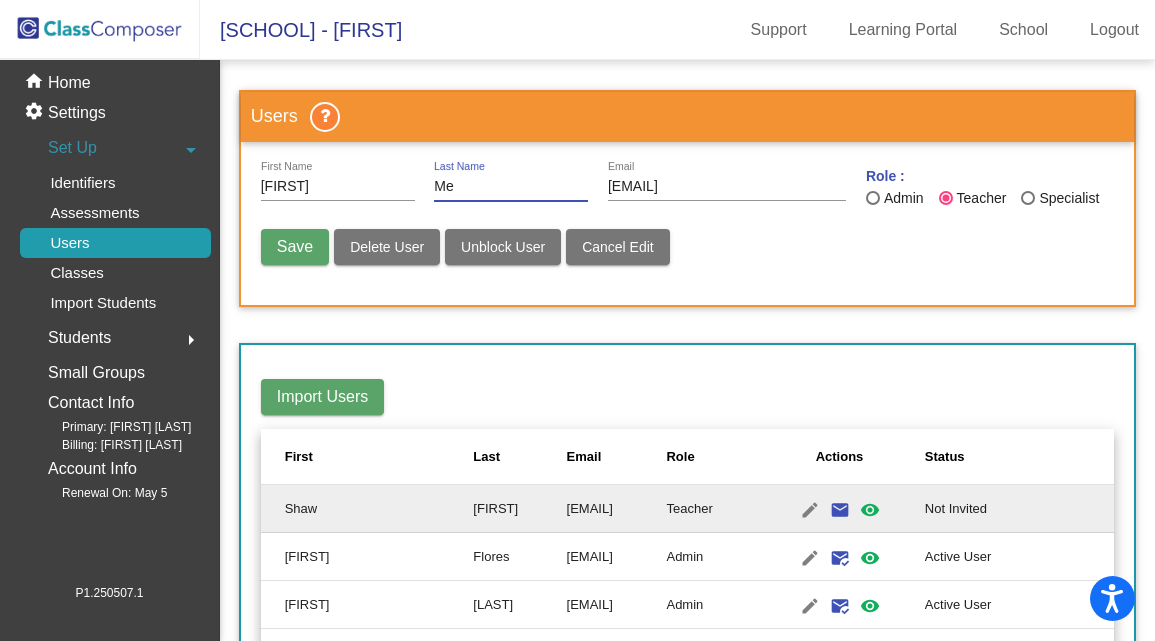 type on "M" 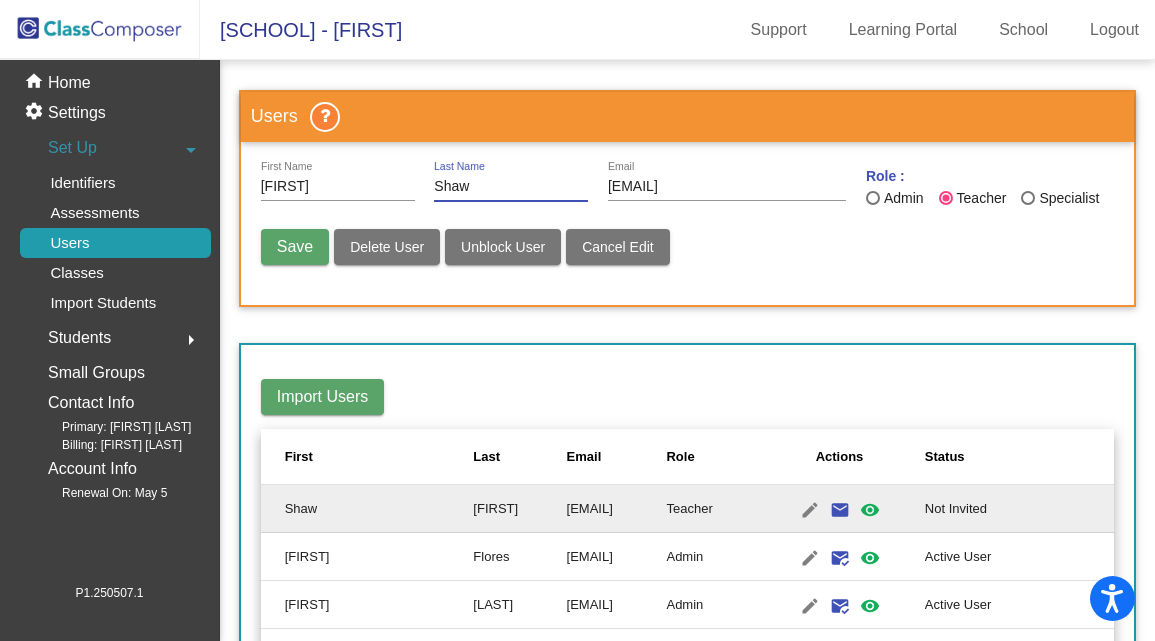 type on "Shaw" 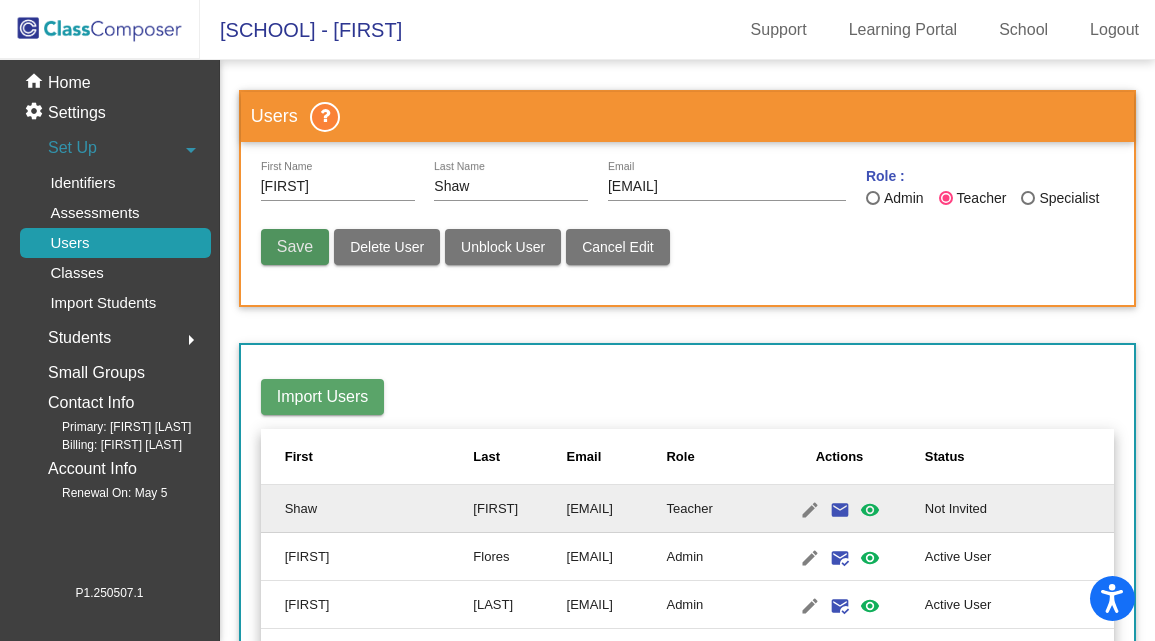 type 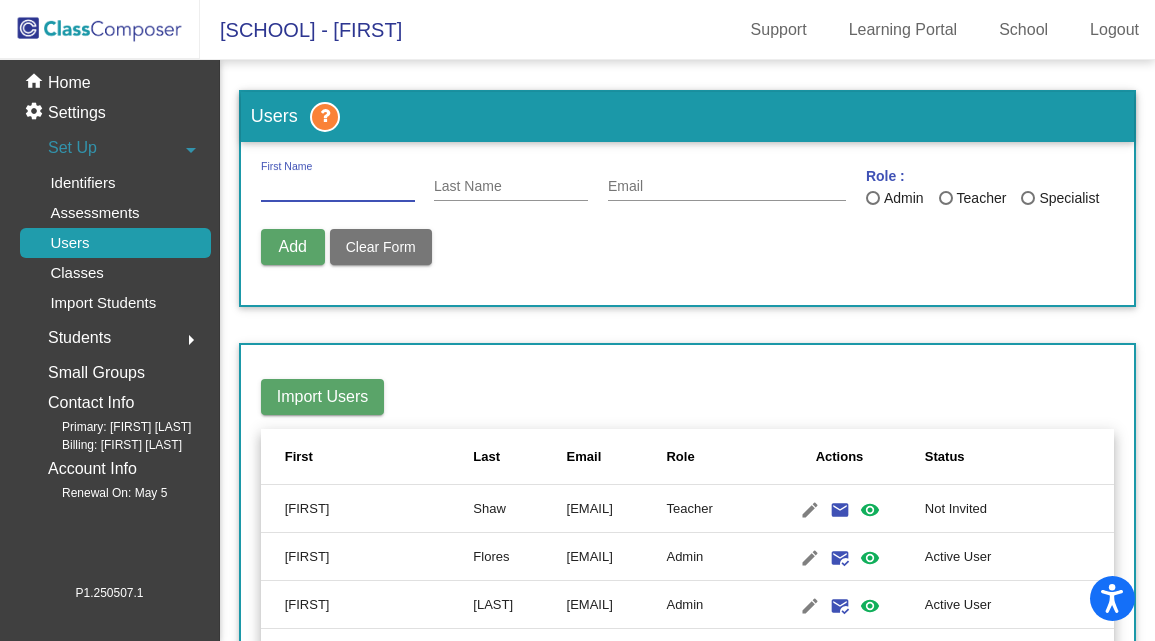click on "First Name" at bounding box center (338, 187) 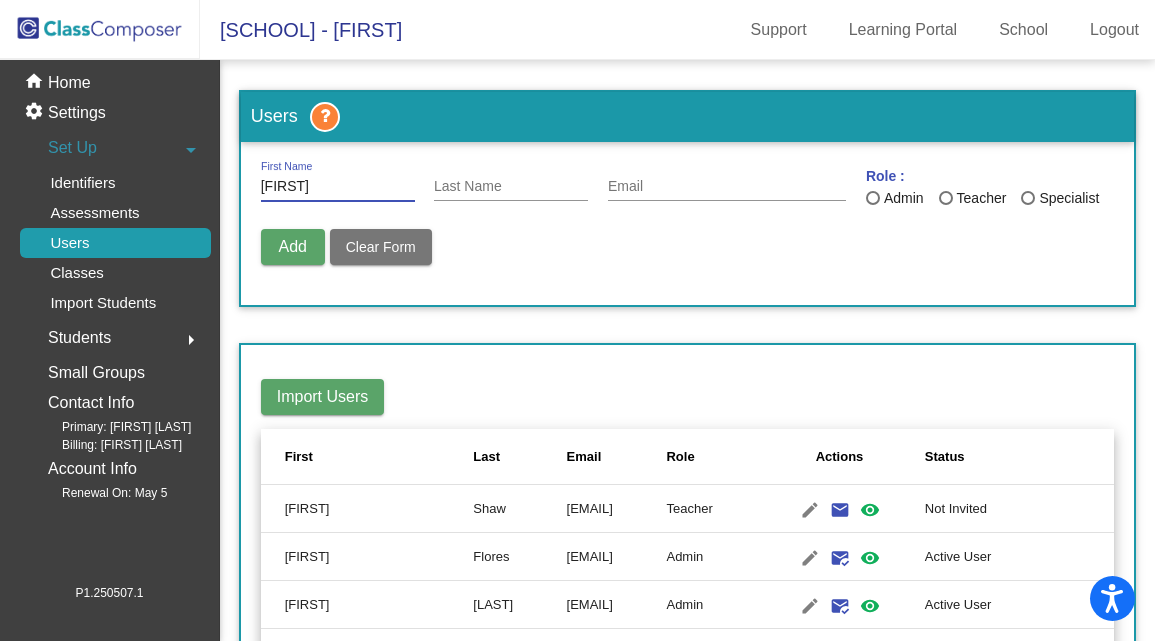 type on "[FIRST]" 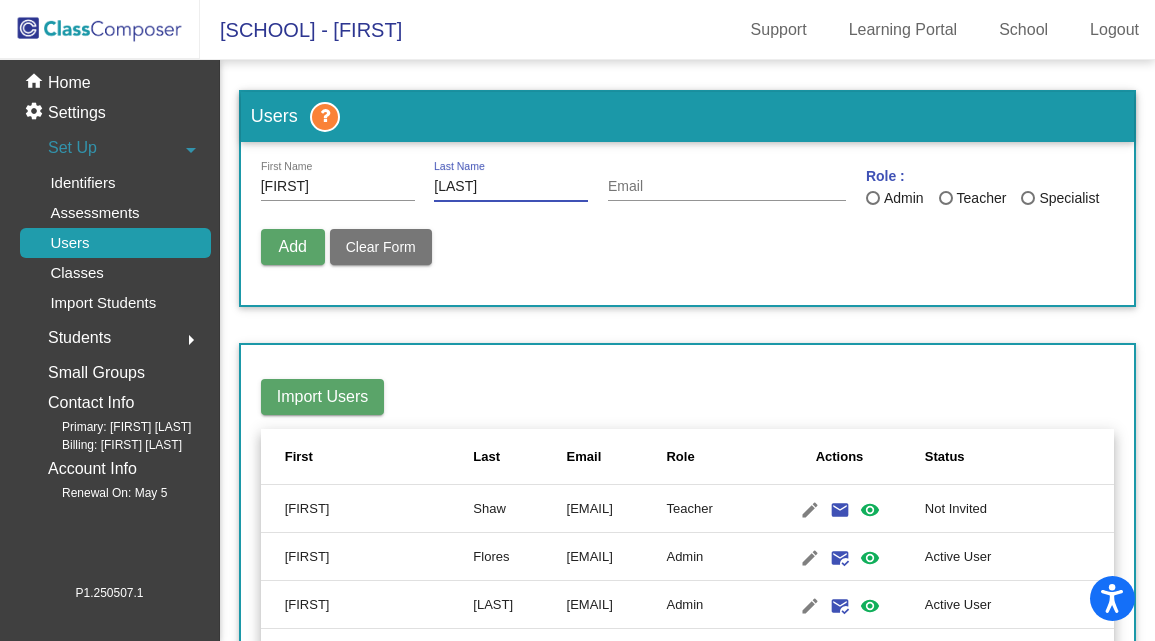 type on "[LAST]" 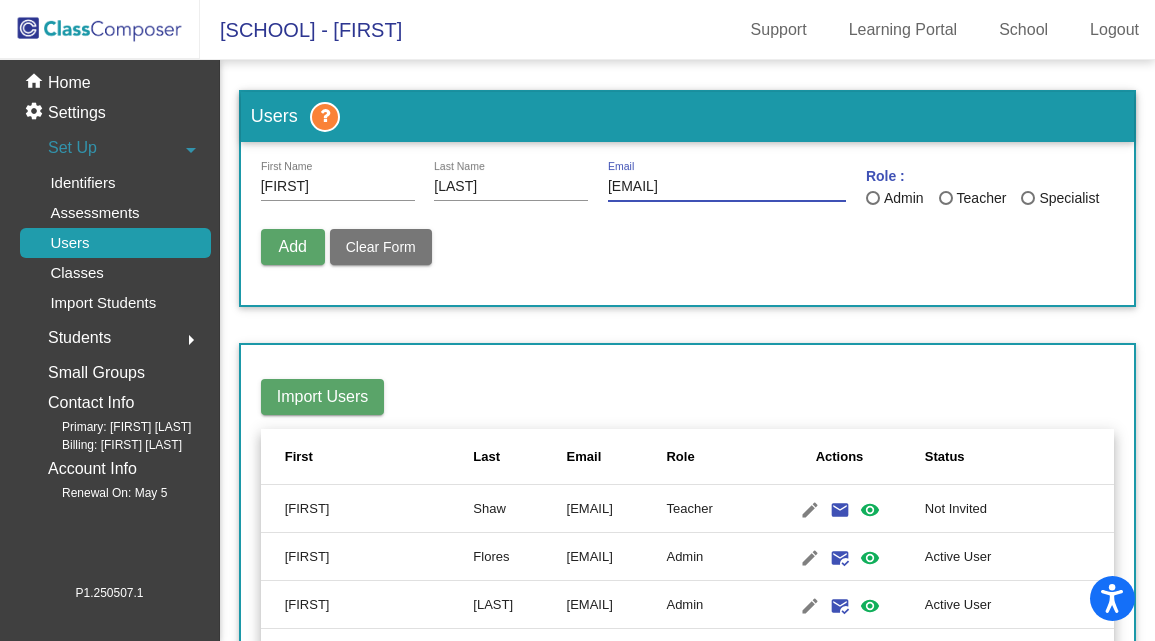 type on "[EMAIL]" 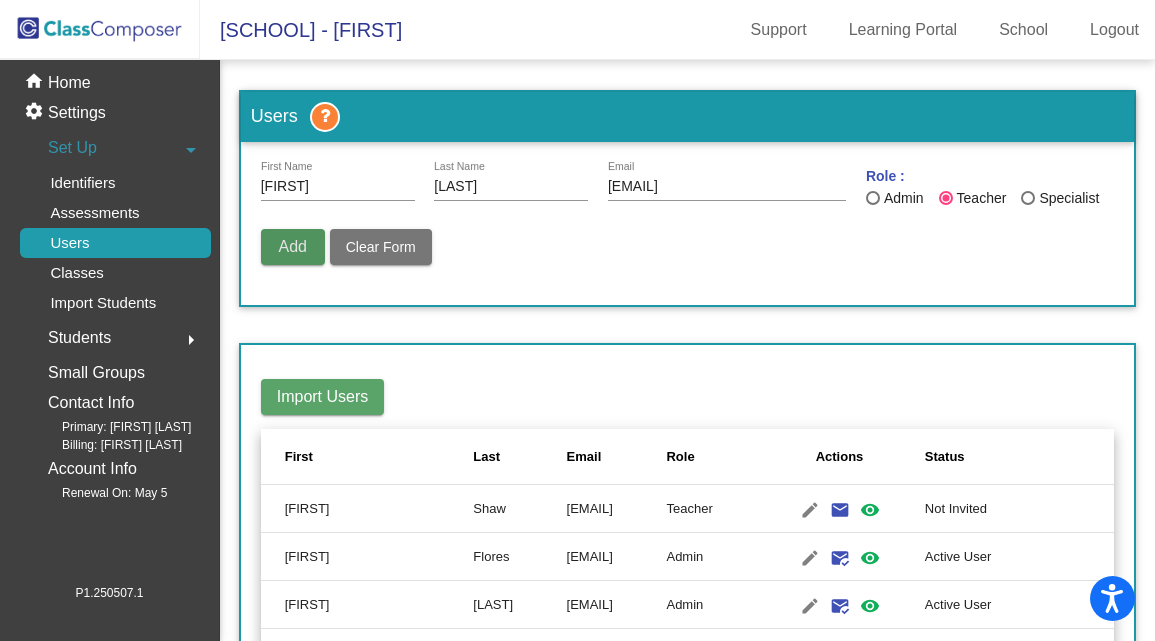 click on "Add" at bounding box center (292, 246) 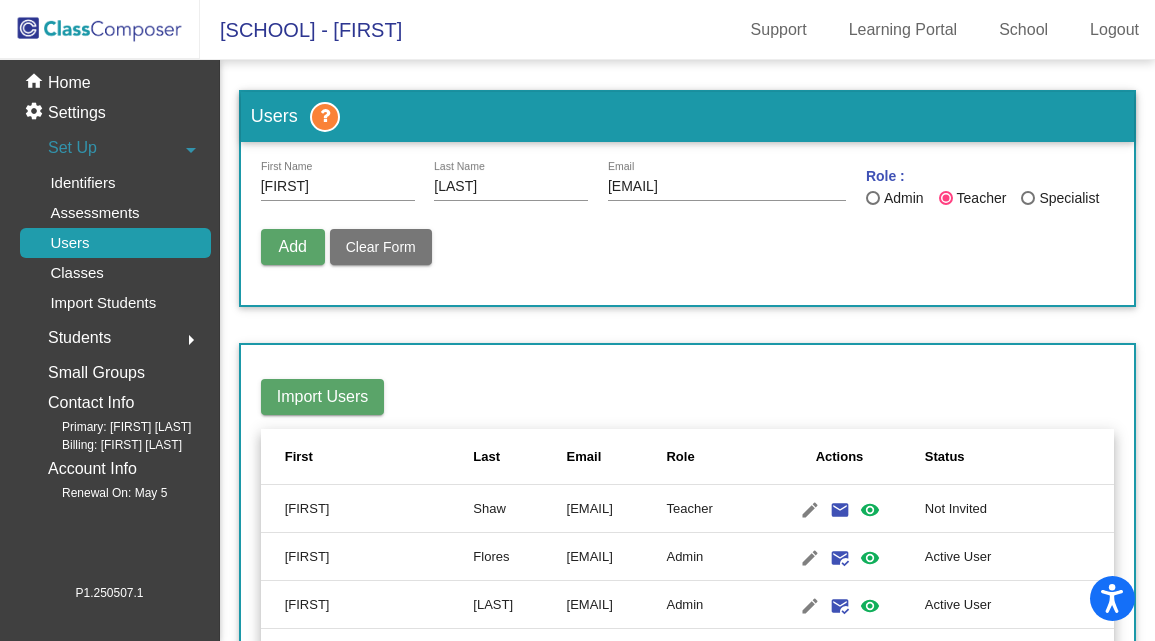 type 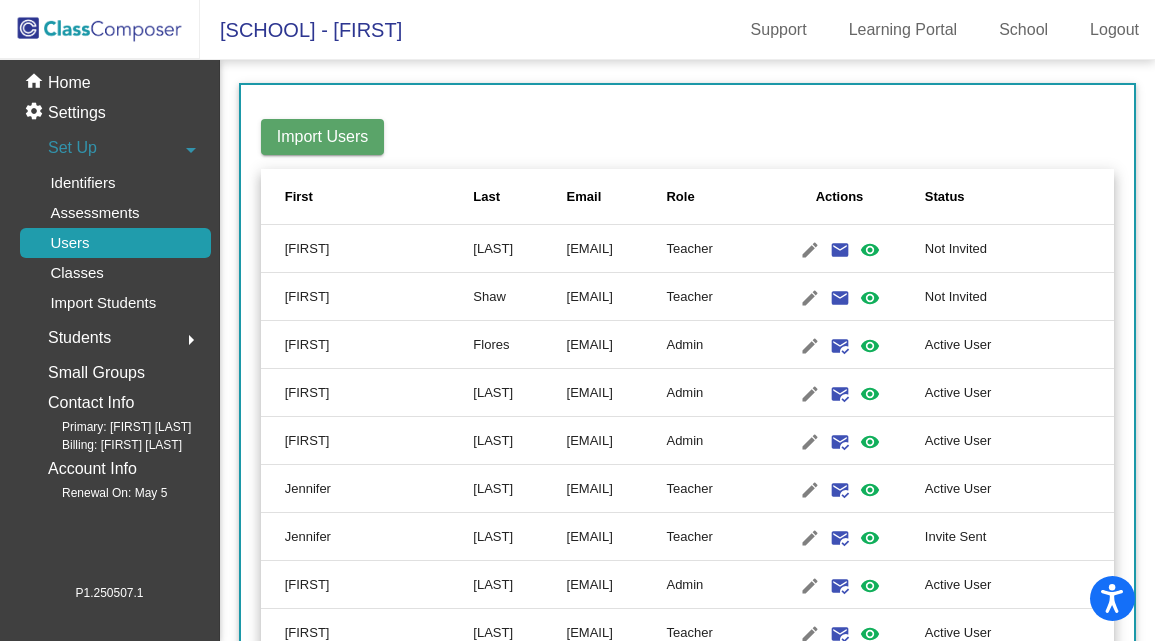 scroll, scrollTop: 0, scrollLeft: 0, axis: both 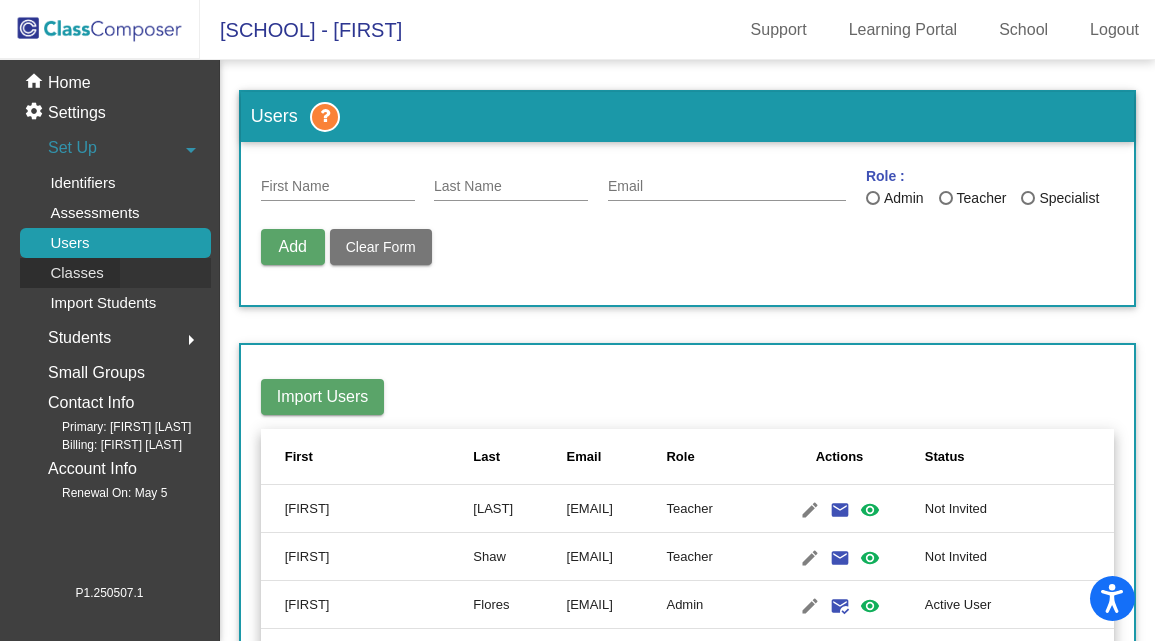 click on "Classes" 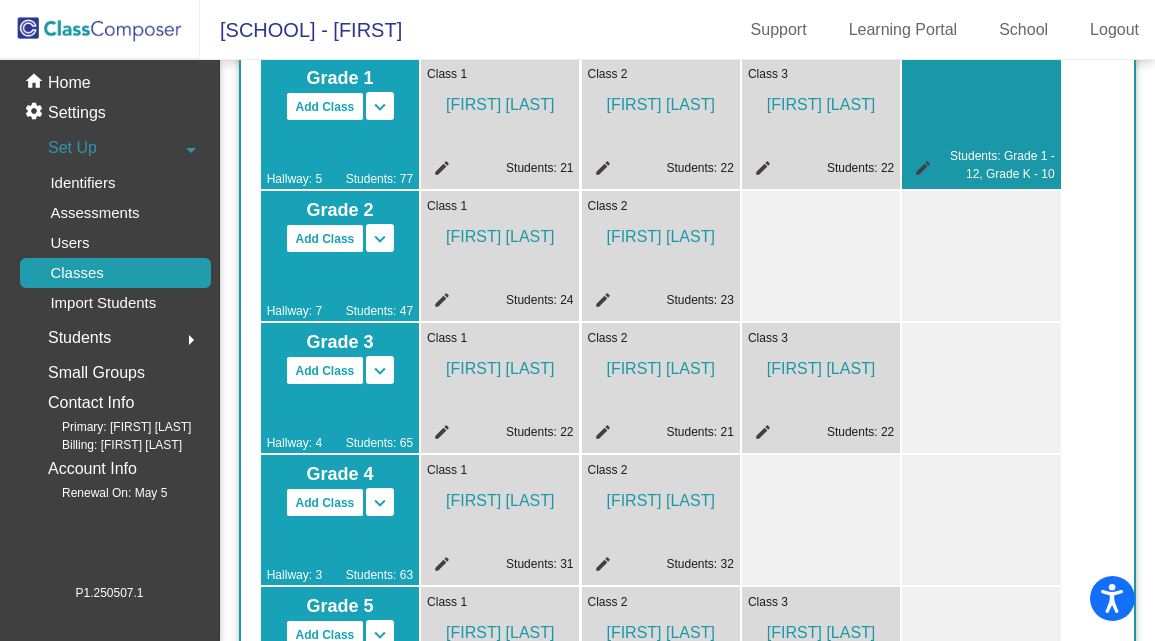 scroll, scrollTop: 568, scrollLeft: 0, axis: vertical 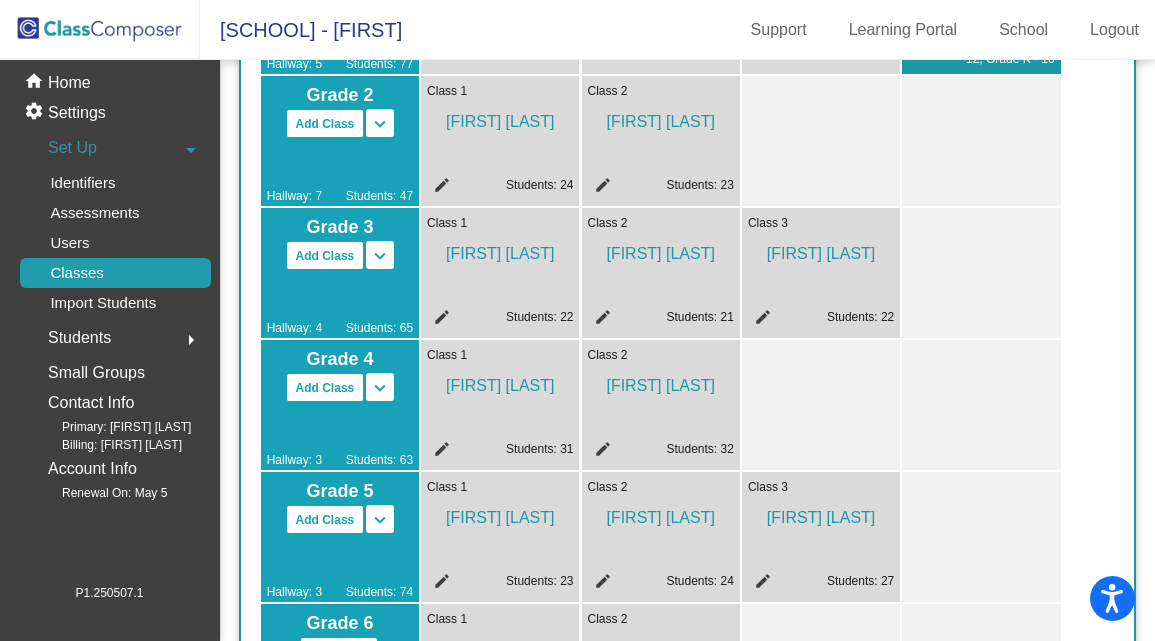 click on "edit" 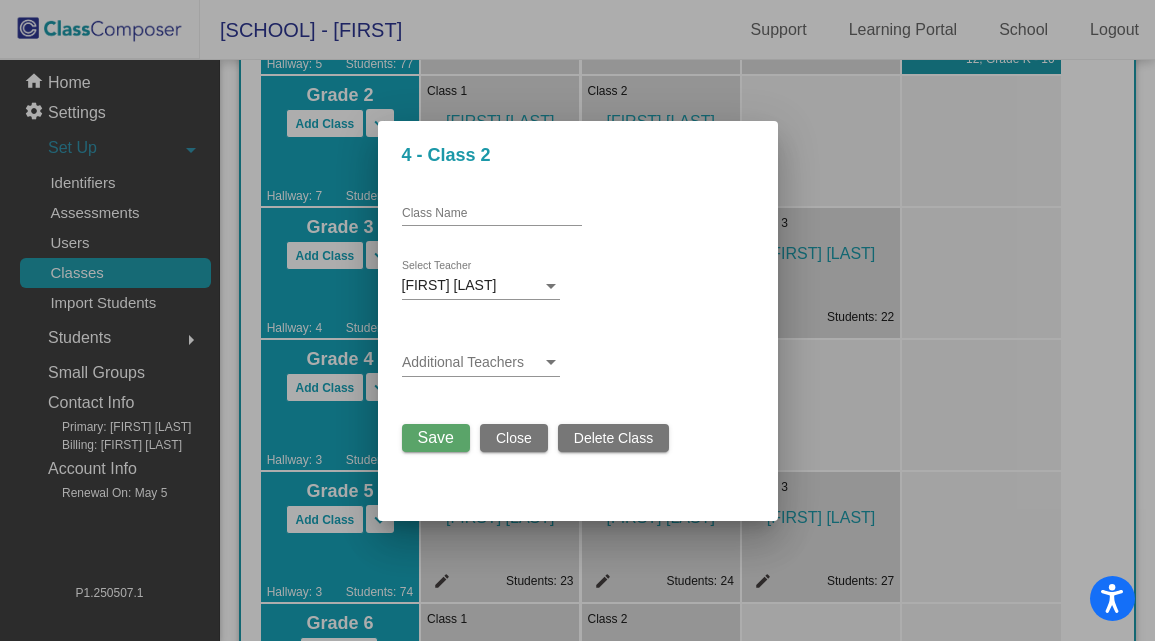 click on "[FIRST] [LAST]" at bounding box center (449, 285) 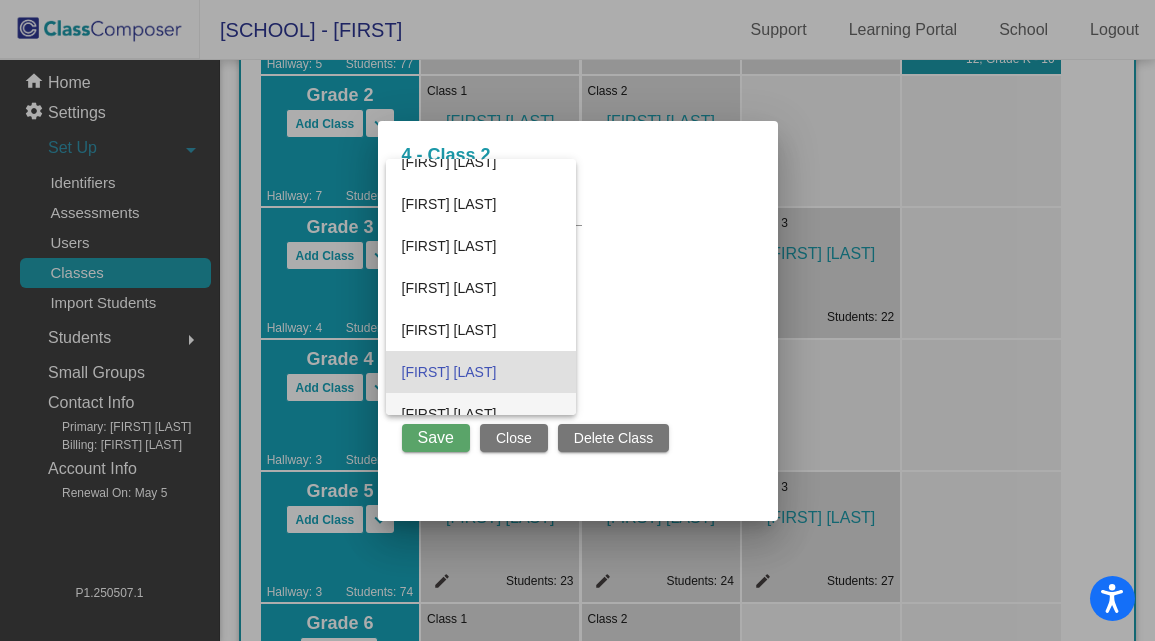 scroll, scrollTop: 731, scrollLeft: 0, axis: vertical 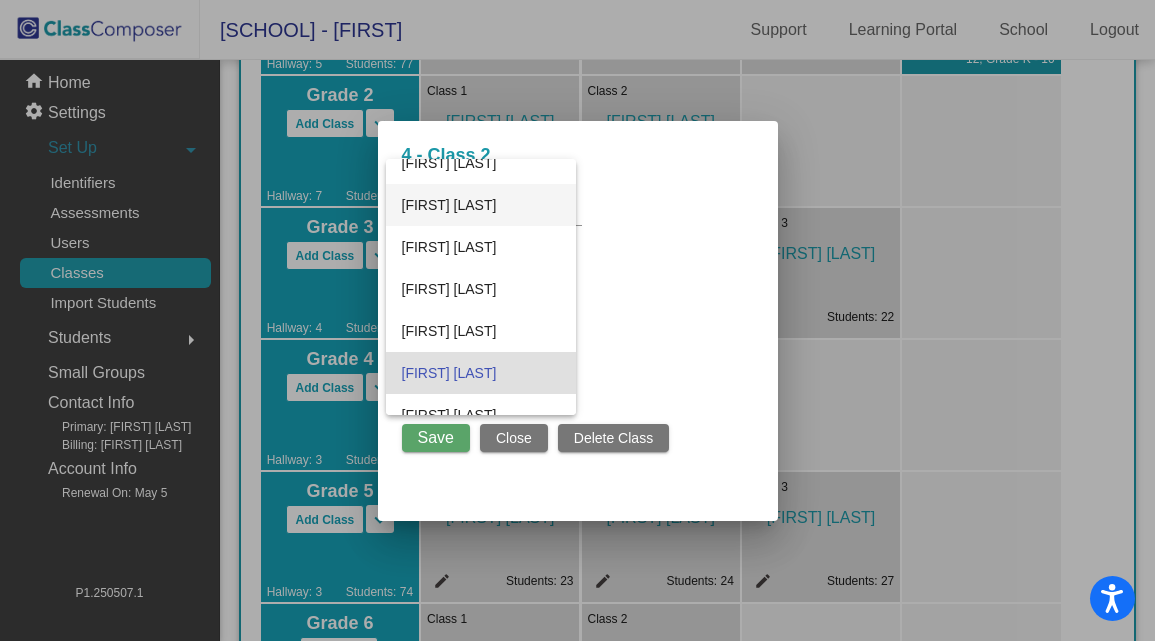 click on "[FIRST] [LAST]" at bounding box center (481, 205) 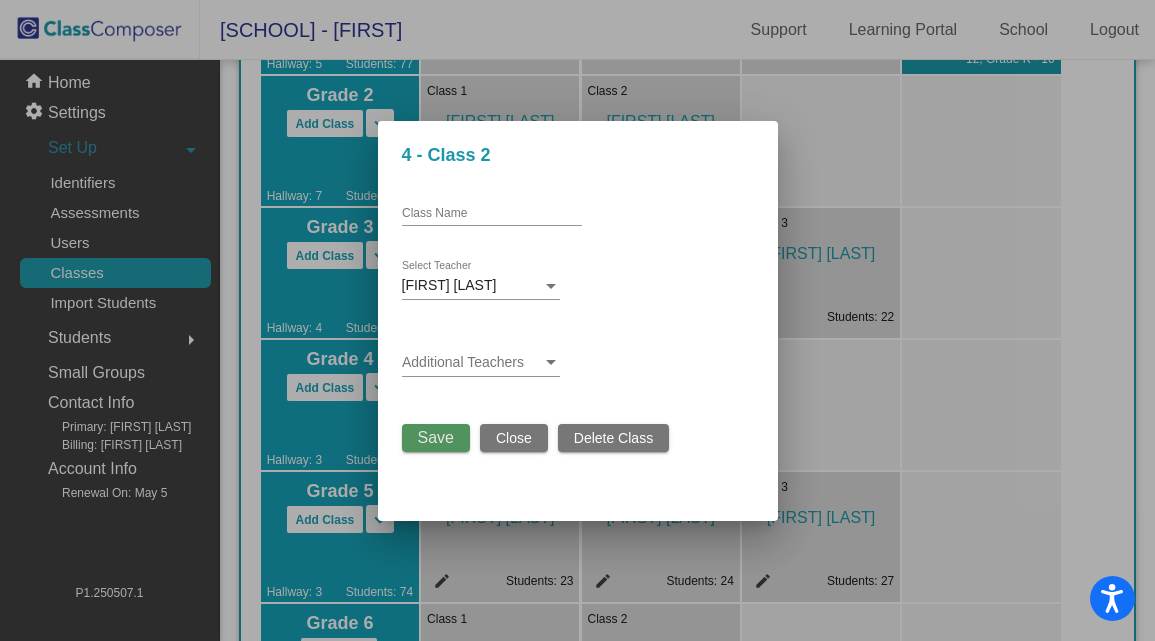 click on "Save" at bounding box center [436, 437] 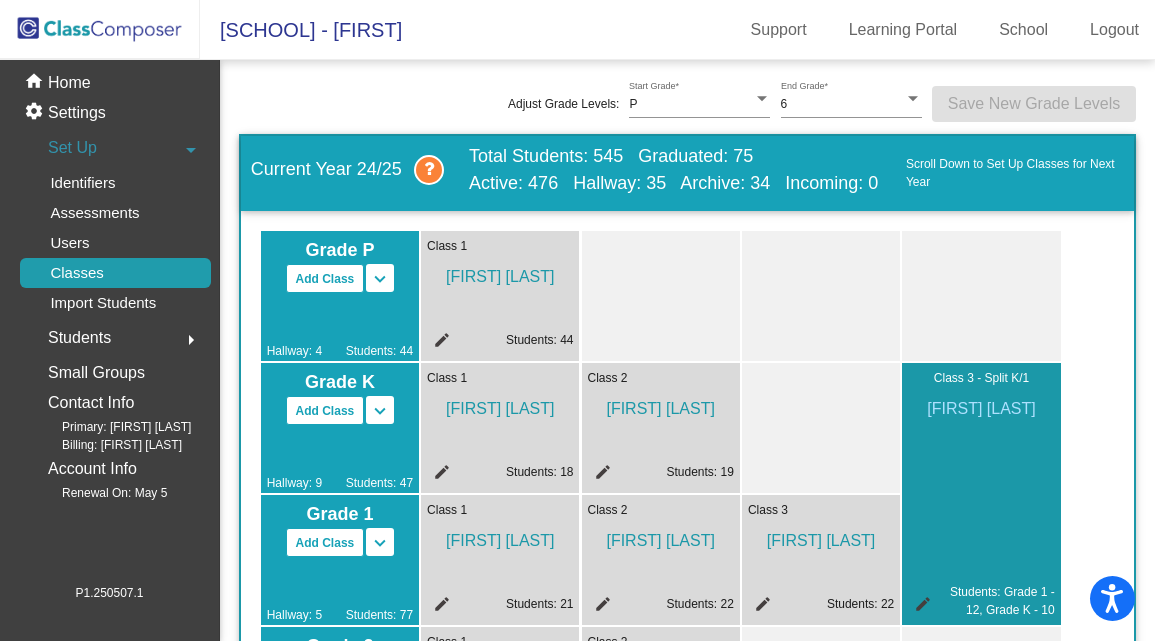 scroll, scrollTop: 0, scrollLeft: 0, axis: both 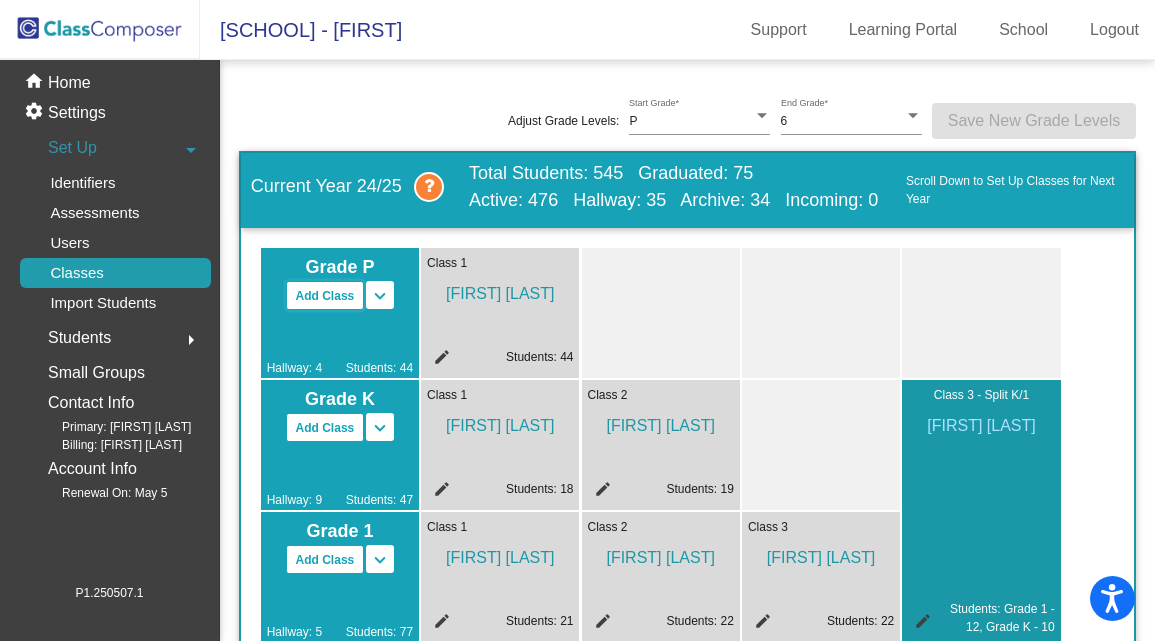 click on "Add Class" 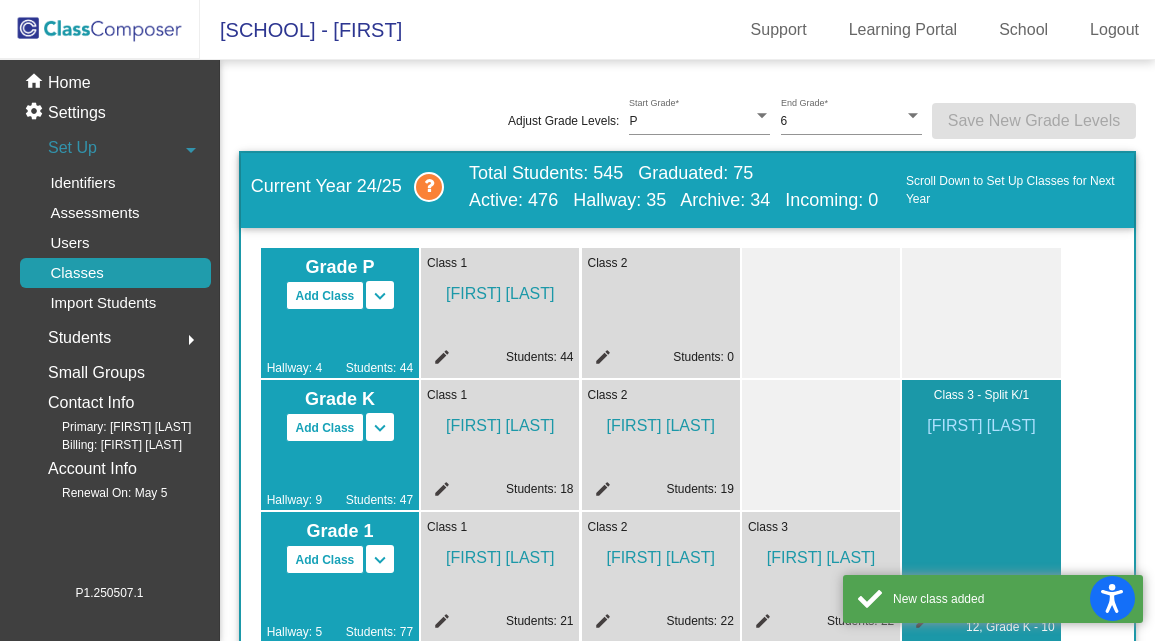 click on "edit" 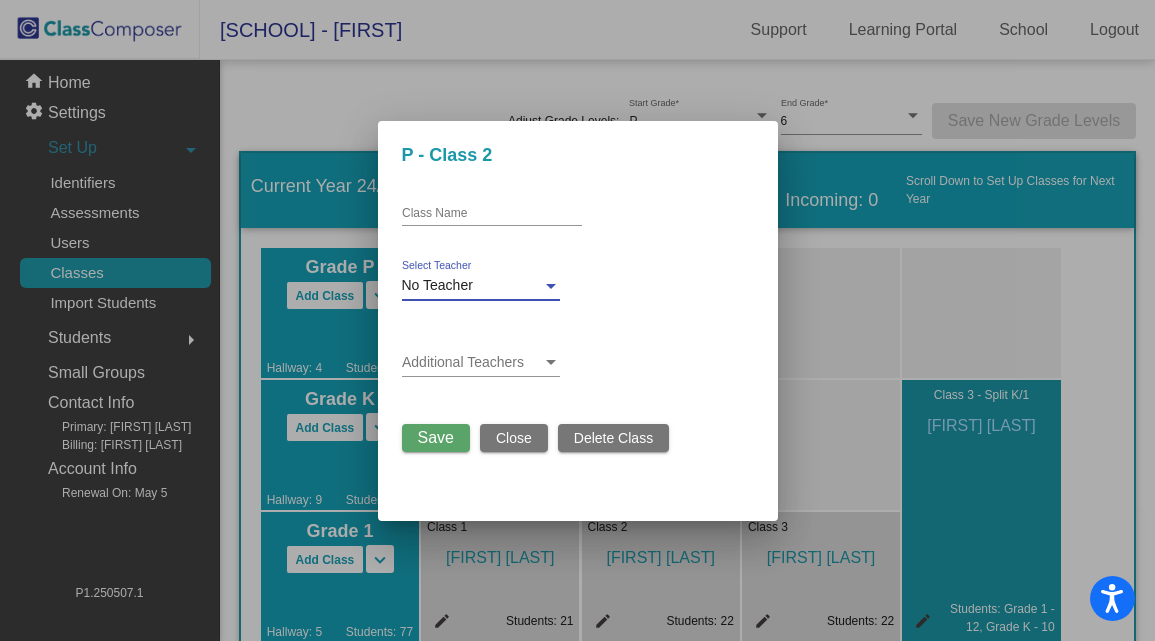 click on "No Teacher" at bounding box center (437, 285) 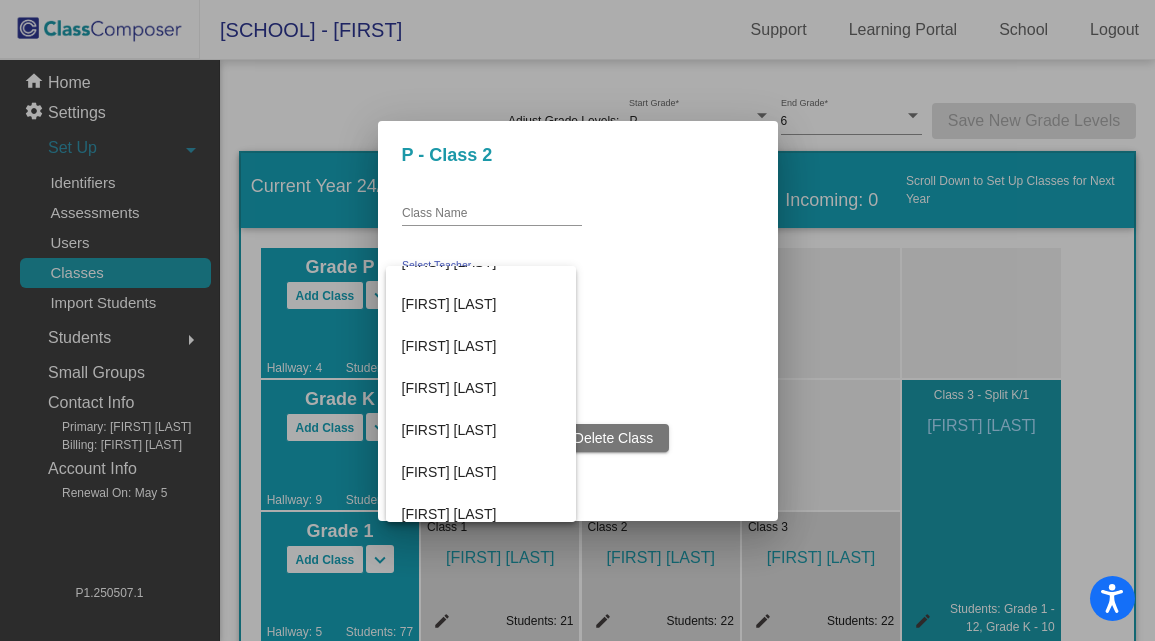 scroll, scrollTop: 591, scrollLeft: 0, axis: vertical 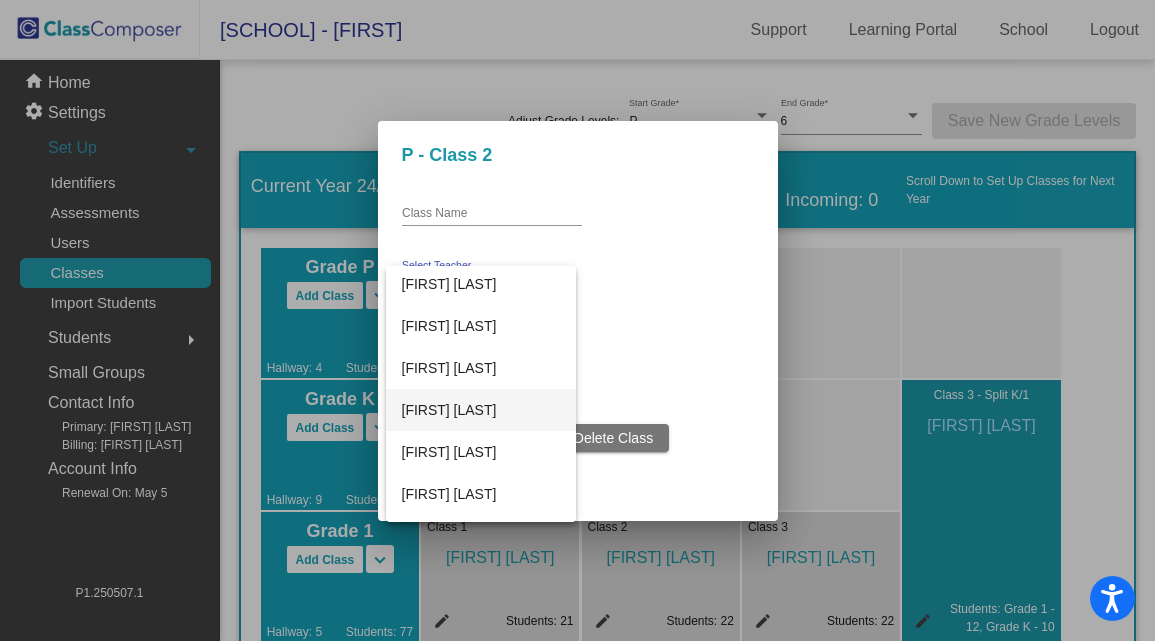 click on "[FIRST] [LAST]" at bounding box center (481, 410) 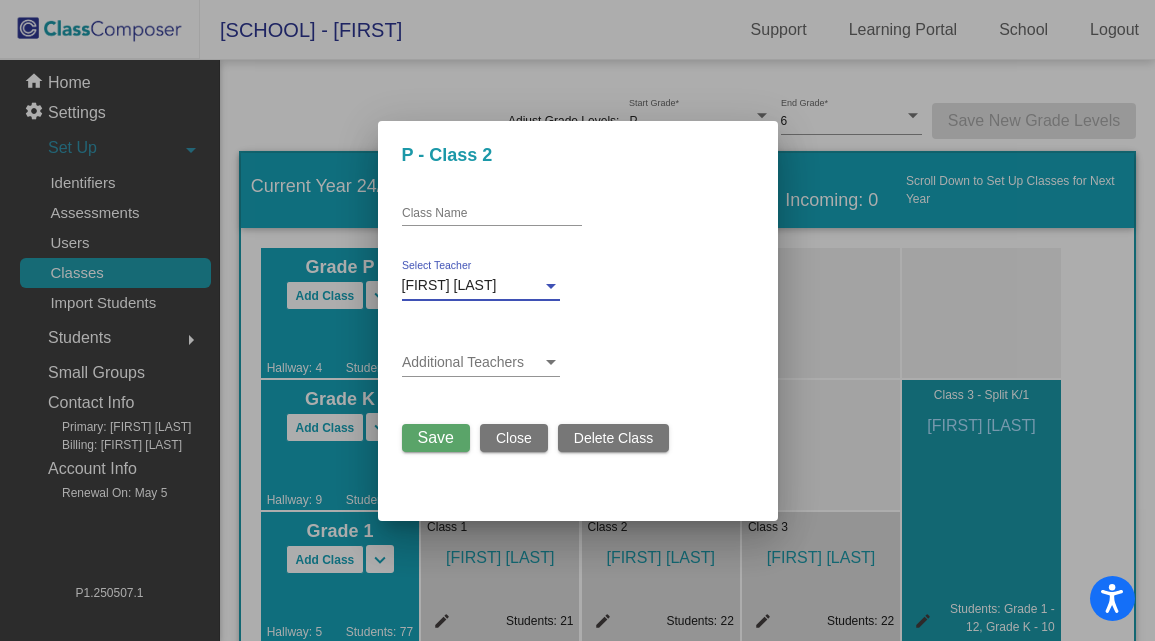 click on "Save" at bounding box center [436, 437] 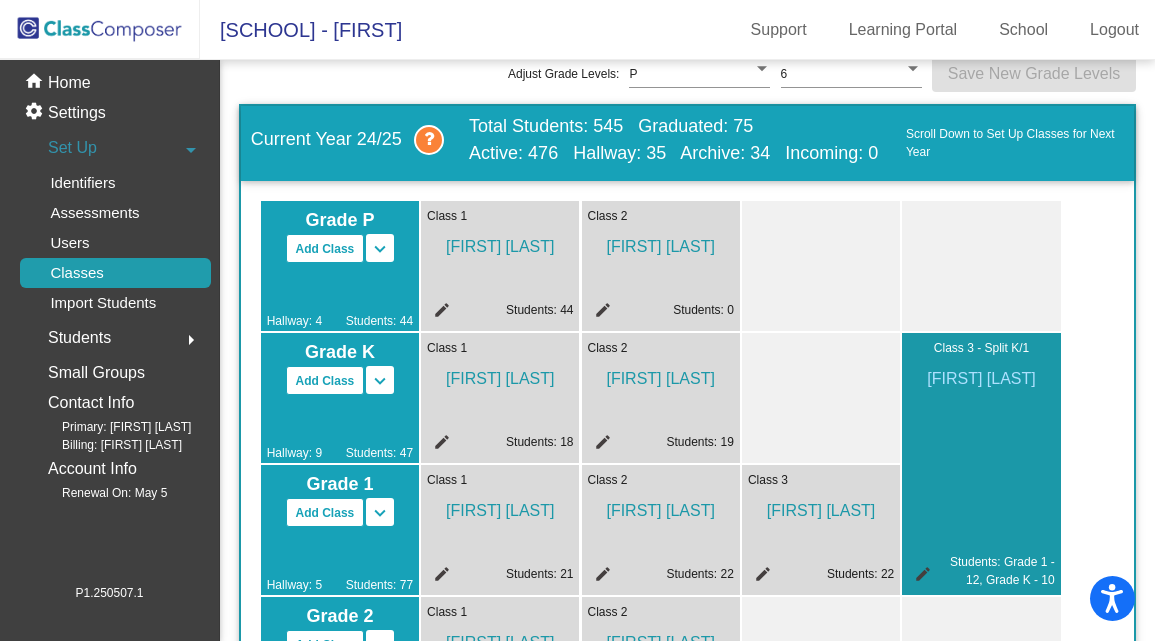 scroll, scrollTop: 48, scrollLeft: 0, axis: vertical 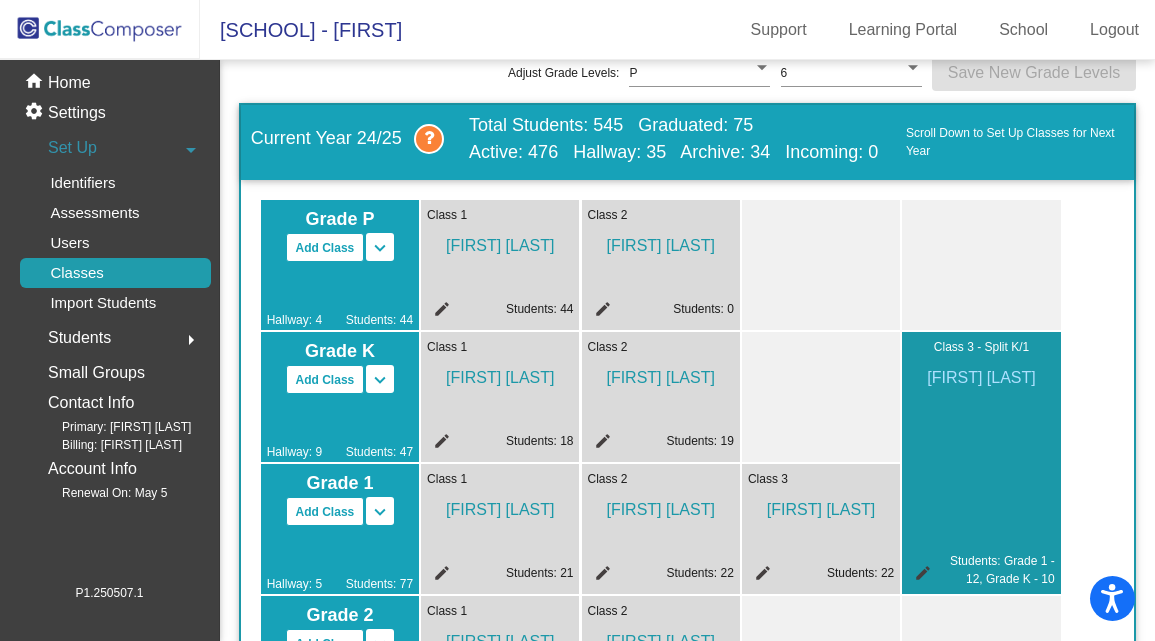 click on "Students: 44" 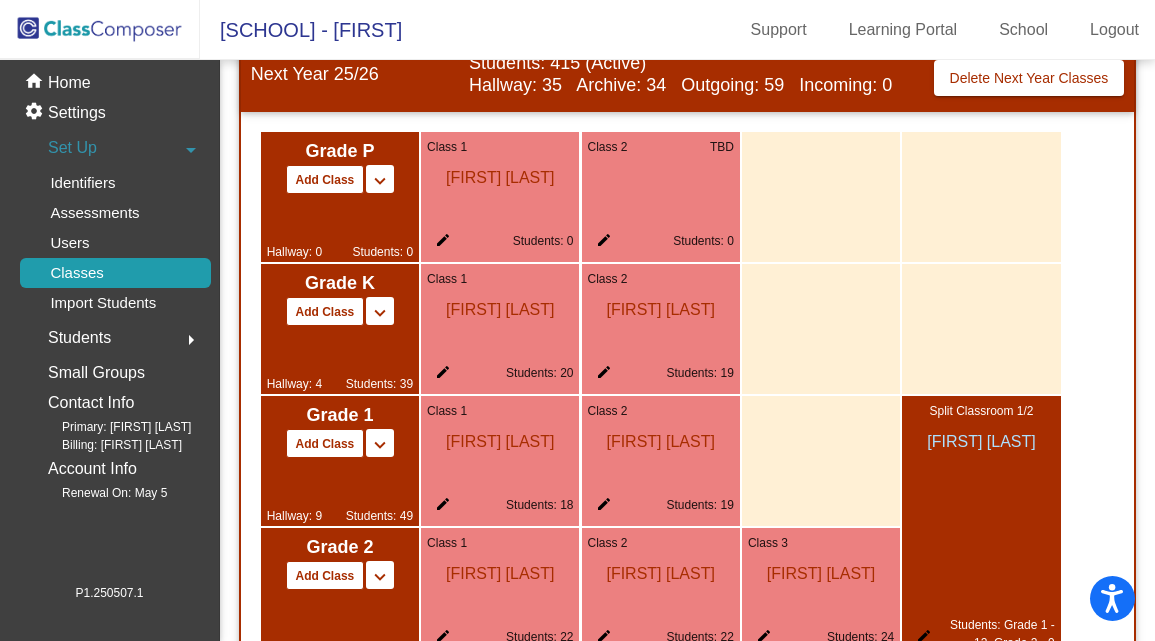 scroll, scrollTop: 0, scrollLeft: 0, axis: both 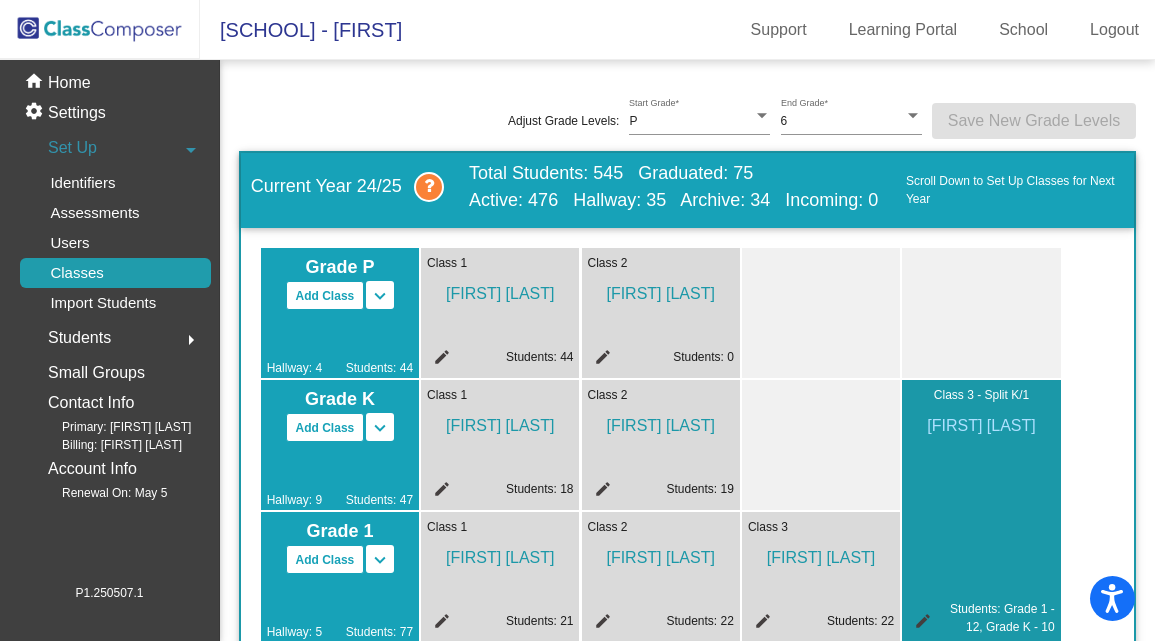 click on "edit" 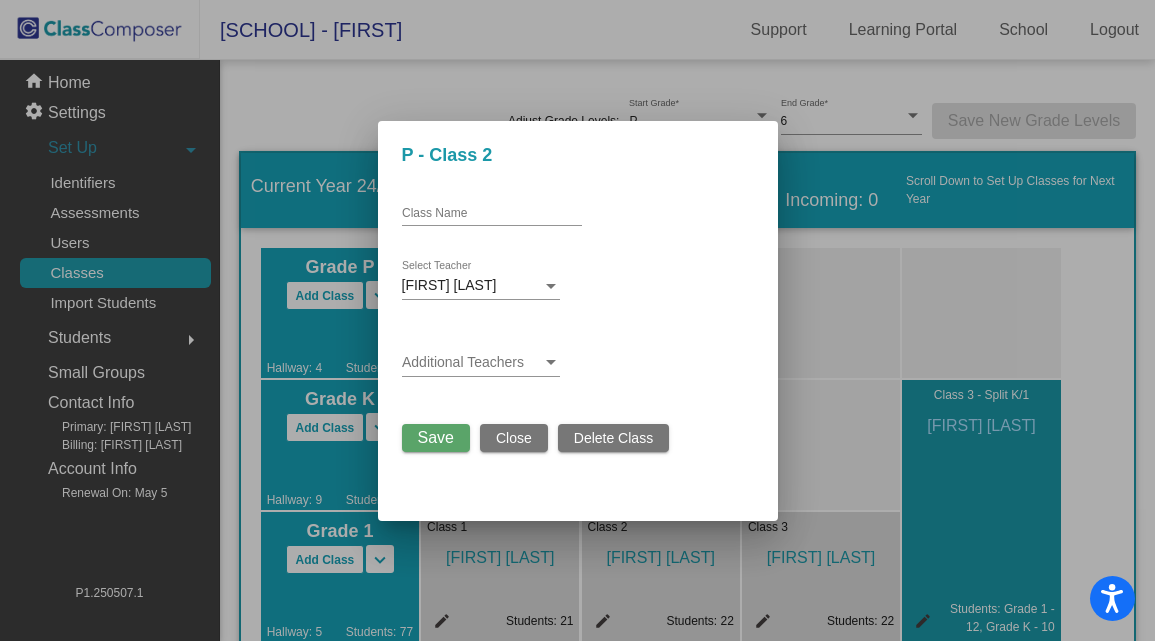 click on "Delete Class" at bounding box center (613, 438) 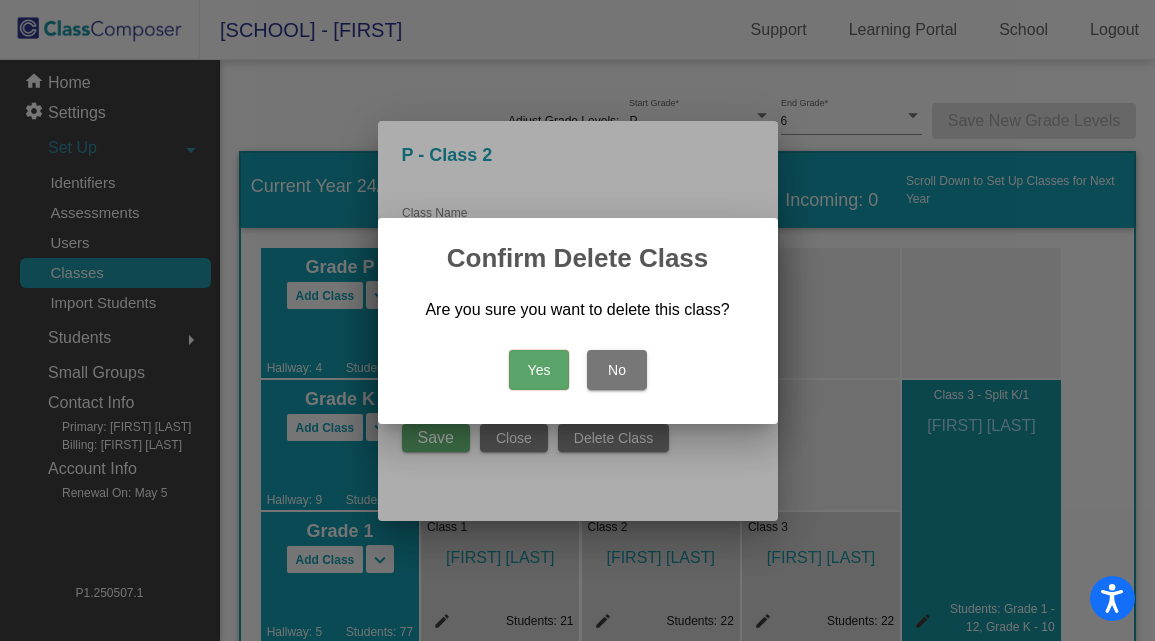 click on "Yes" at bounding box center [539, 370] 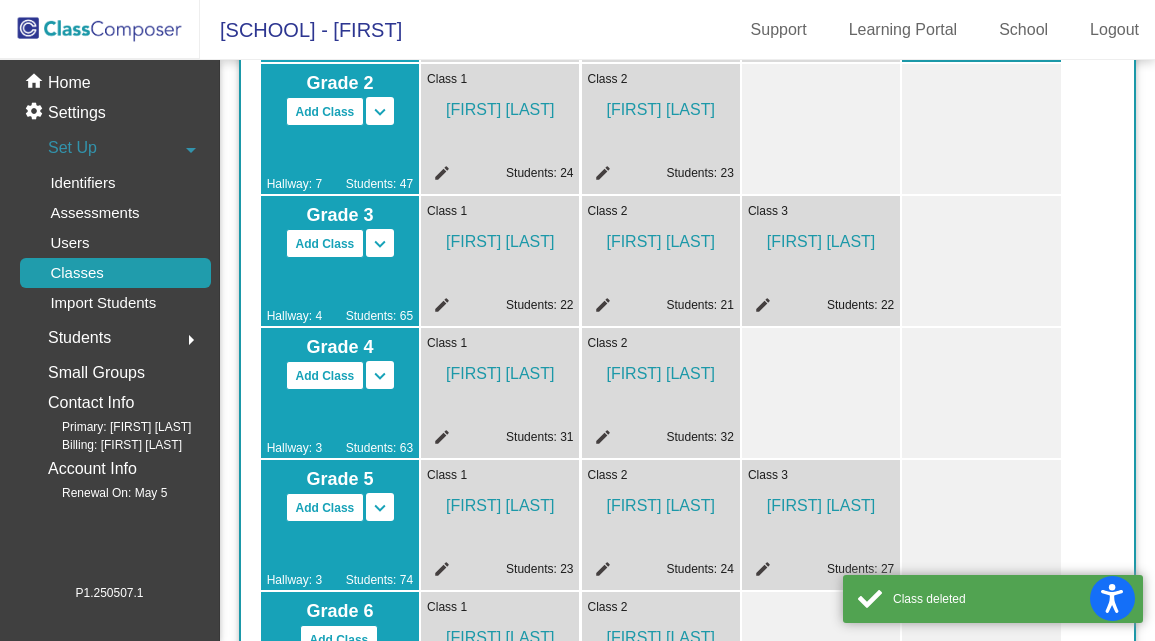 scroll, scrollTop: 687, scrollLeft: 0, axis: vertical 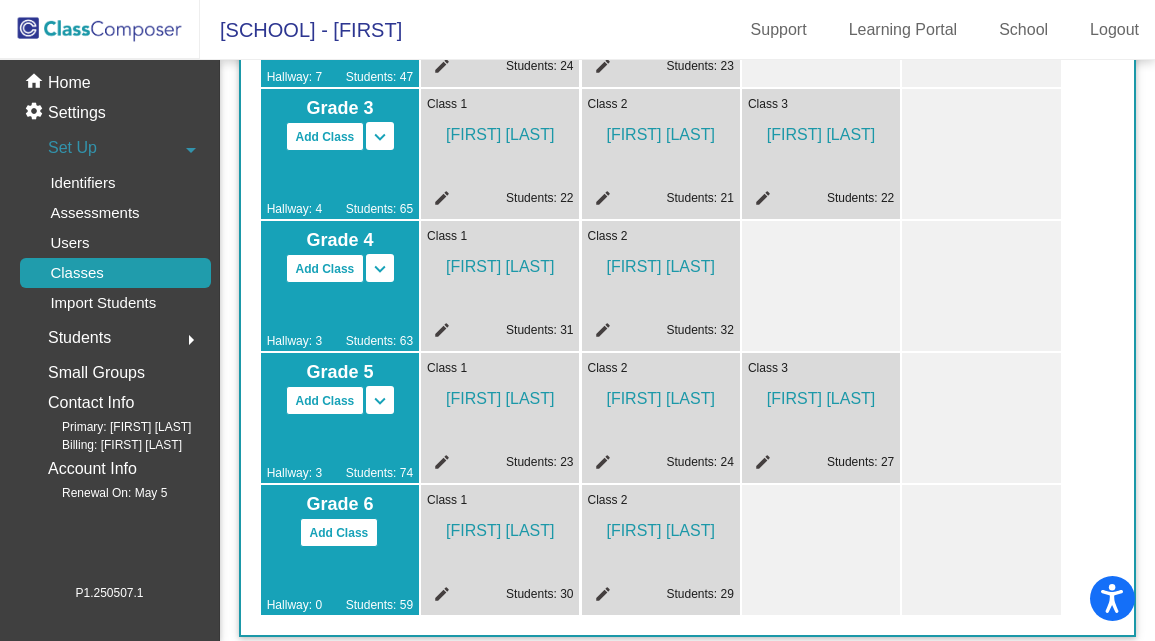 click on "edit" 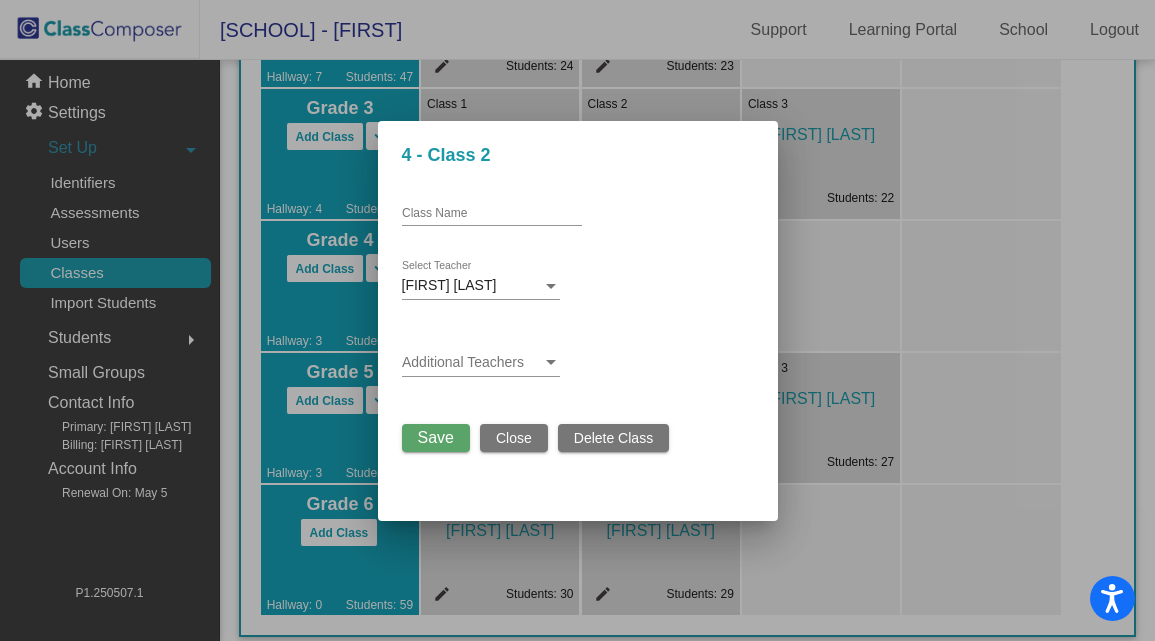 click on "[FIRST] [LAST]" at bounding box center (472, 286) 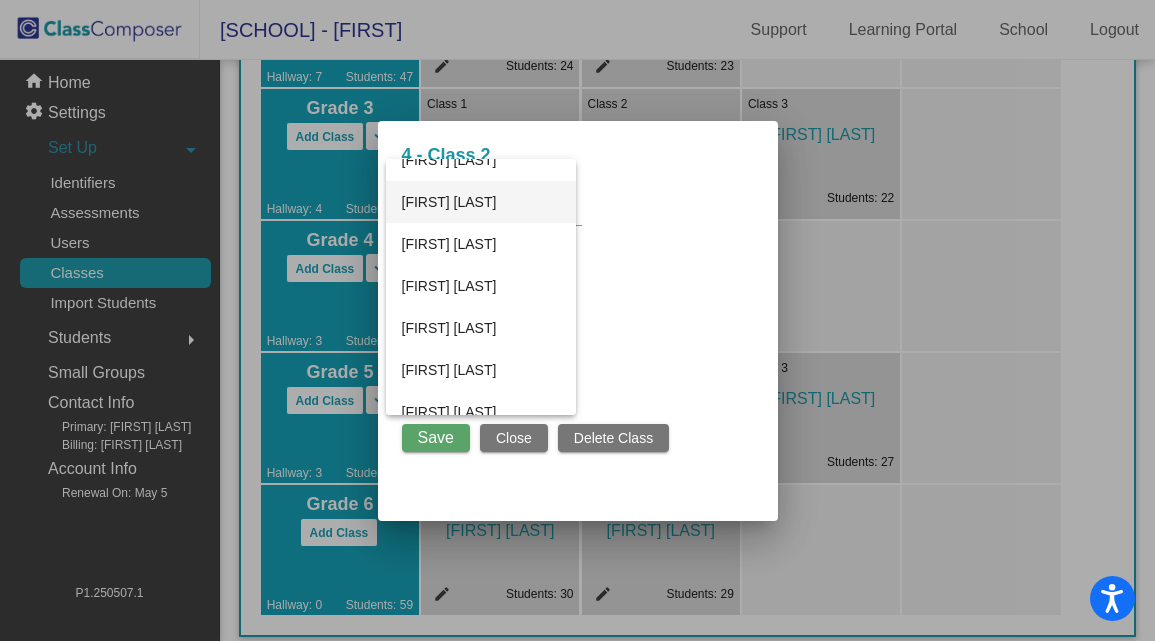 scroll, scrollTop: 877, scrollLeft: 0, axis: vertical 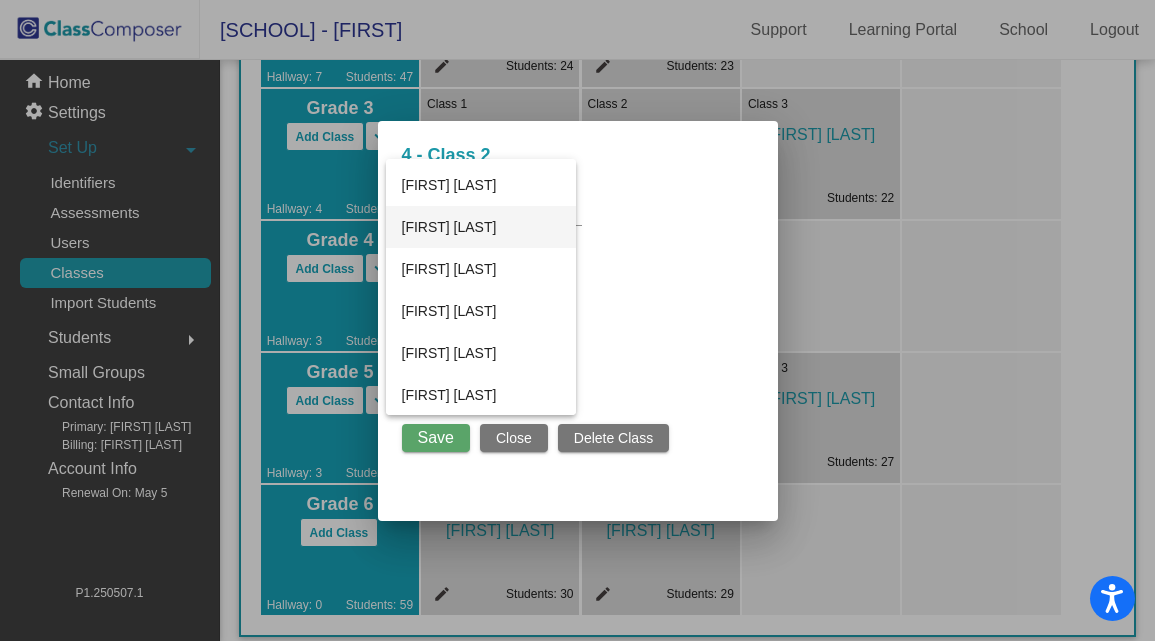 click on "[FIRST] [LAST]" at bounding box center [481, 227] 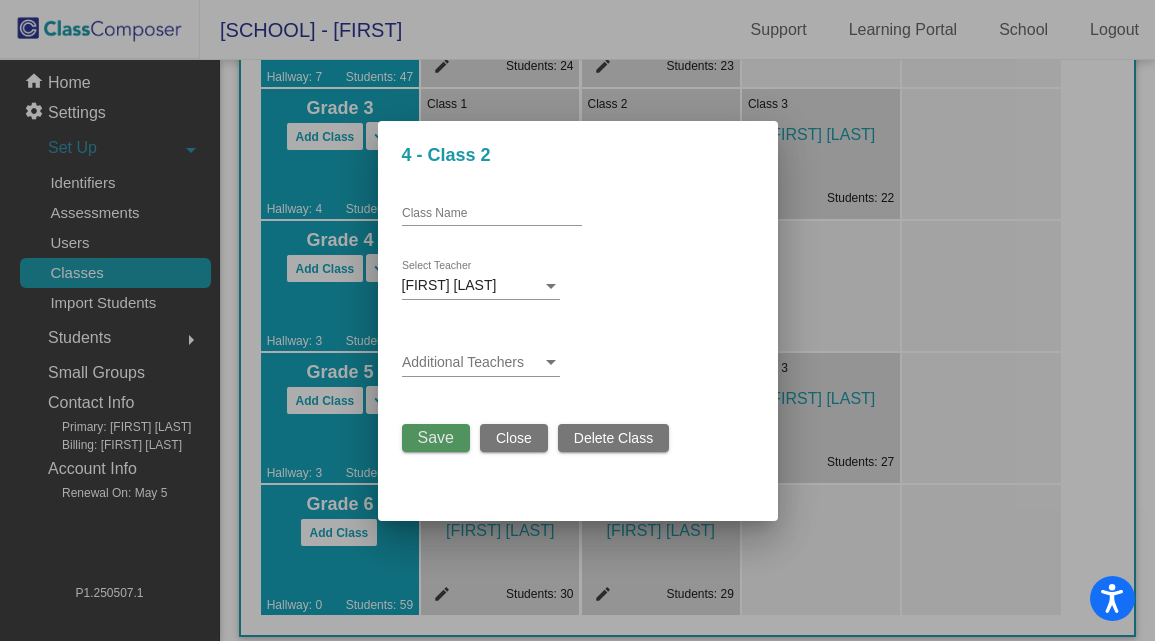 click on "Save" at bounding box center [436, 437] 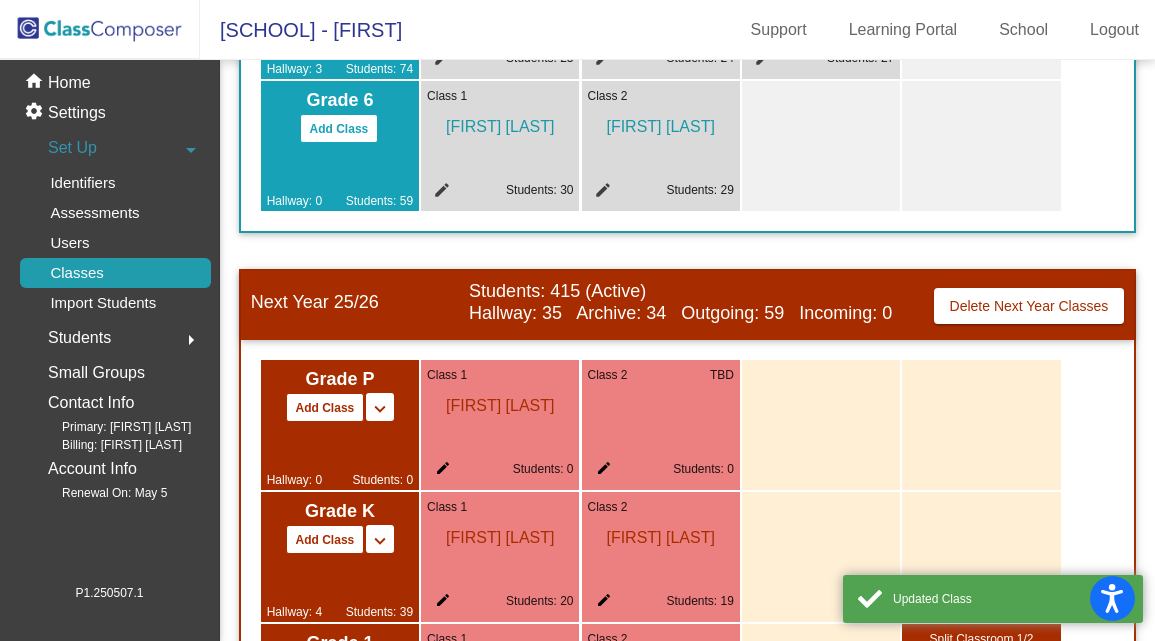 scroll, scrollTop: 1298, scrollLeft: 0, axis: vertical 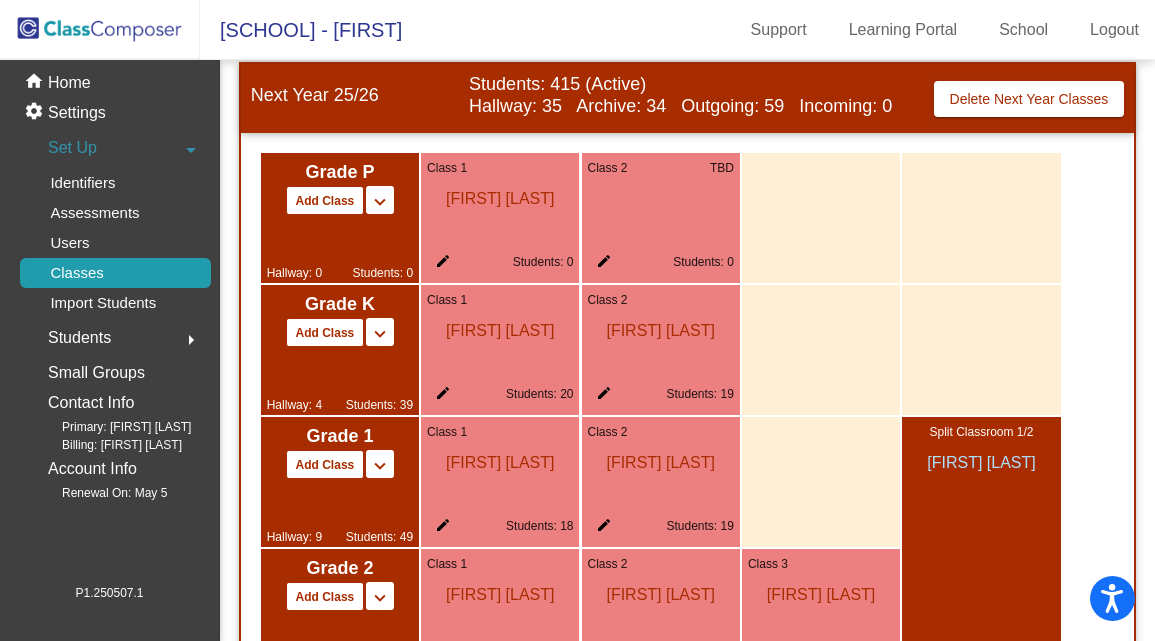 click on "edit" 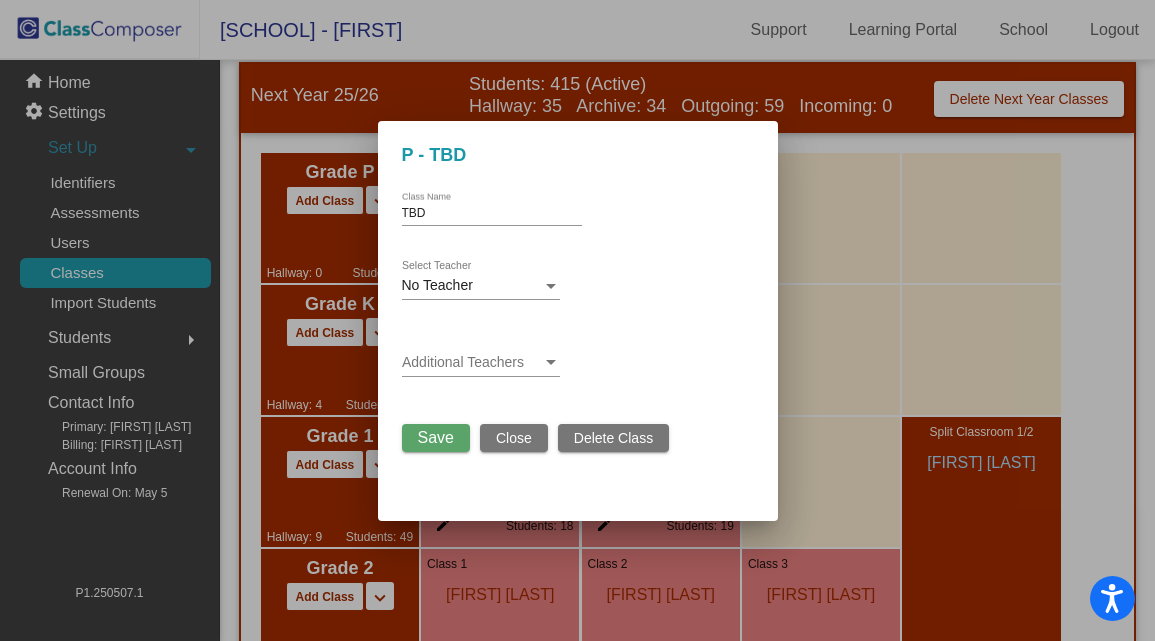 click on "No Teacher Select Teacher" at bounding box center [481, 280] 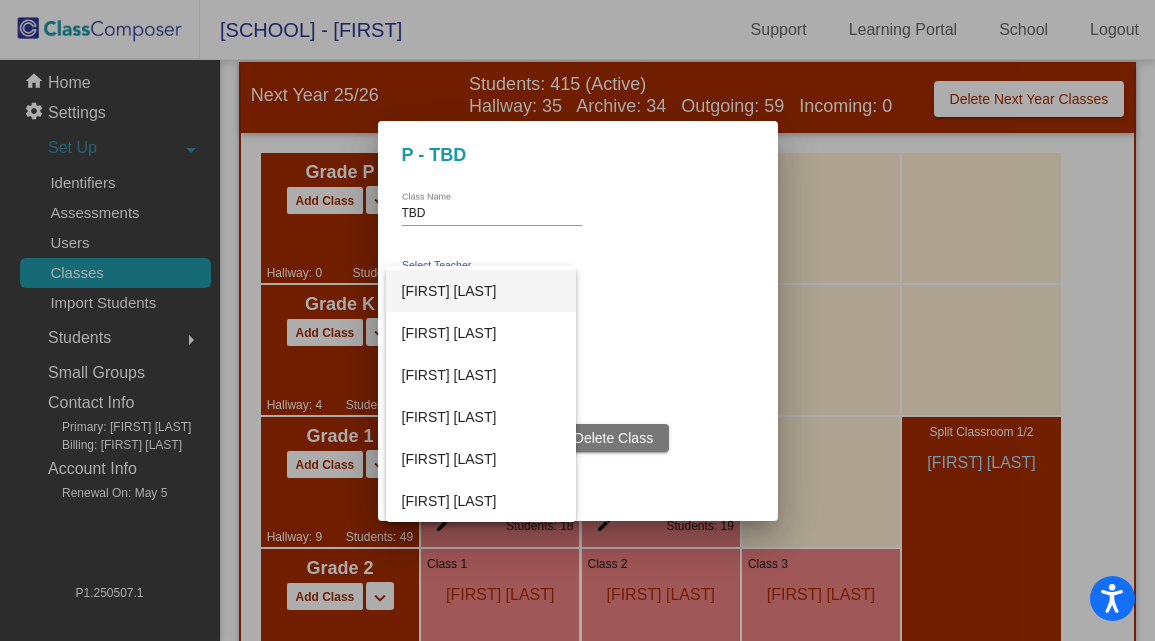 scroll, scrollTop: 540, scrollLeft: 0, axis: vertical 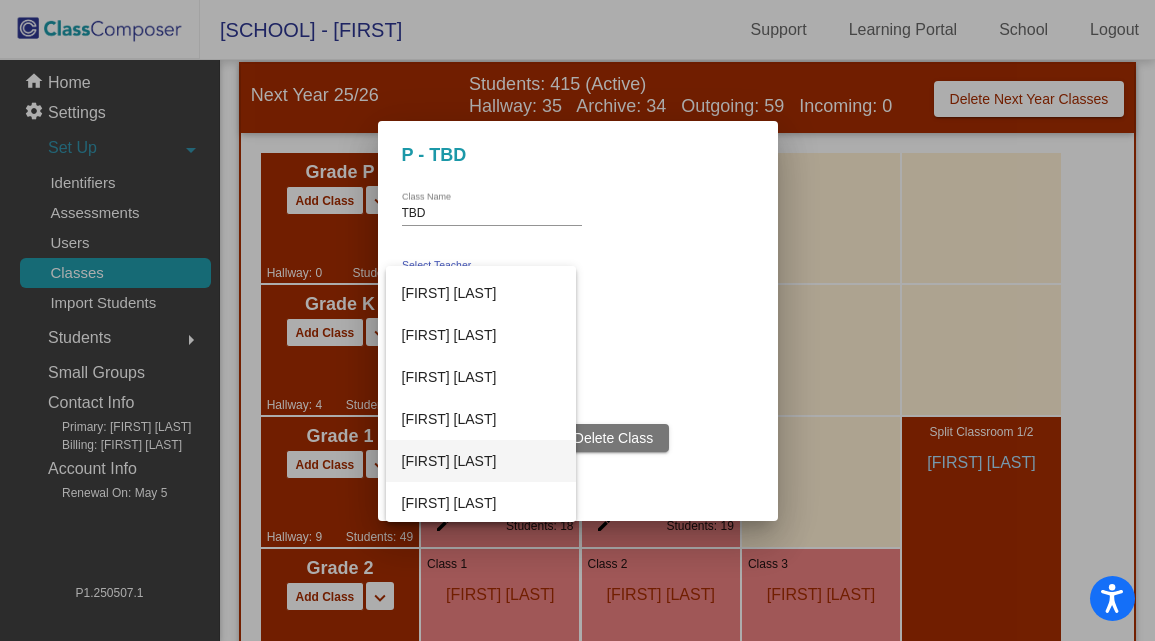 click on "[FIRST] [LAST]" at bounding box center [481, 461] 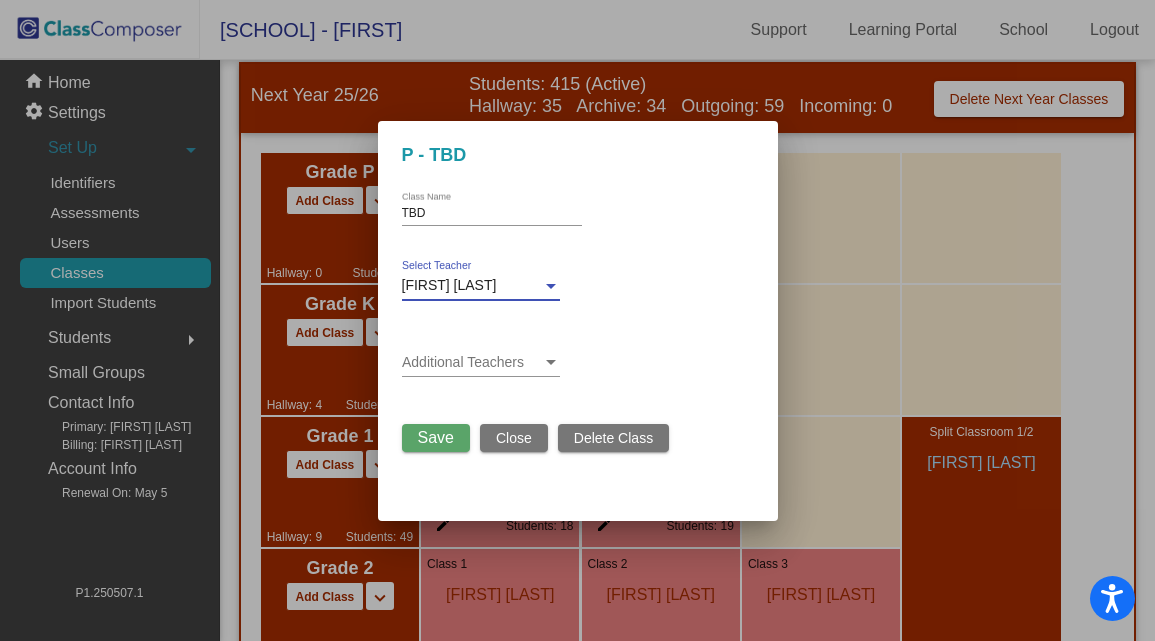 click on "TBD" at bounding box center (492, 214) 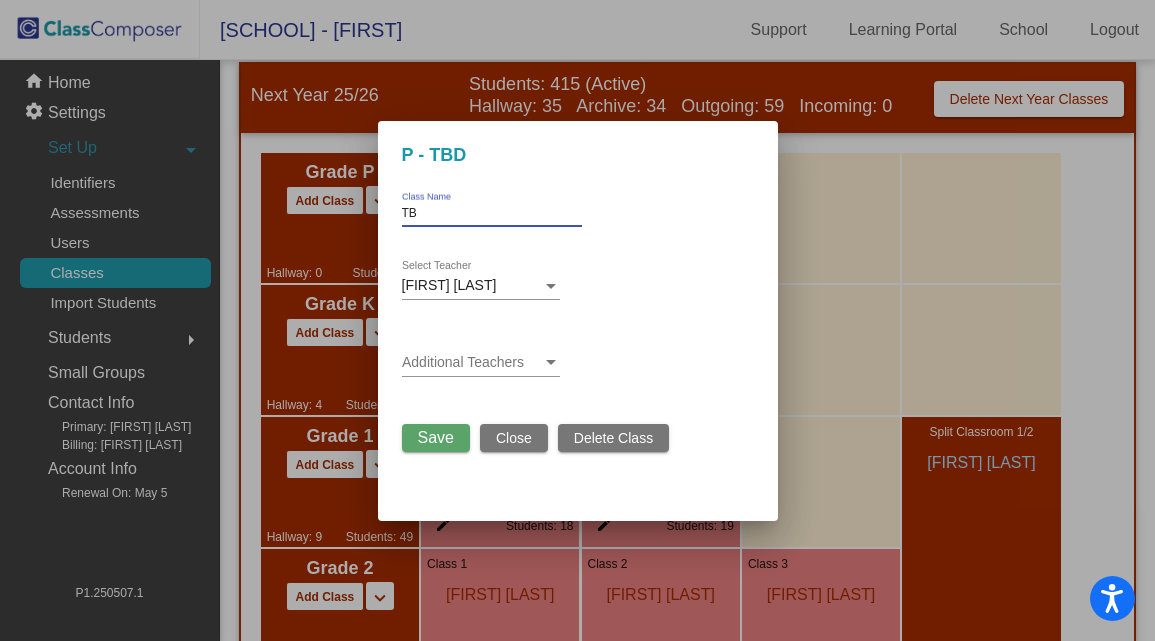 type on "T" 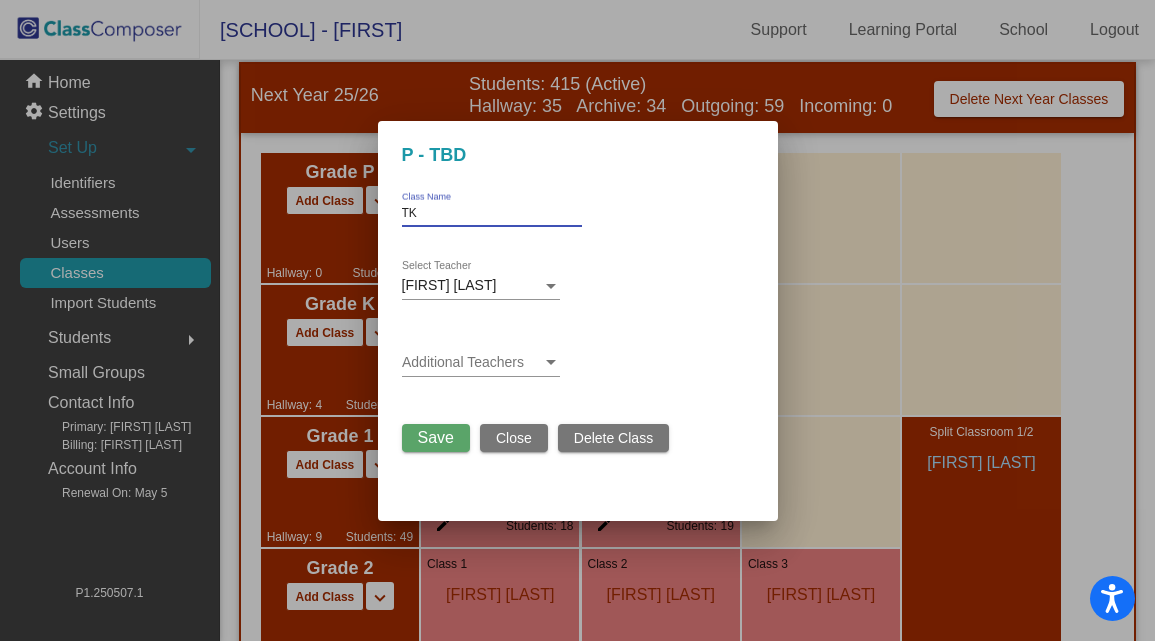 type on "T" 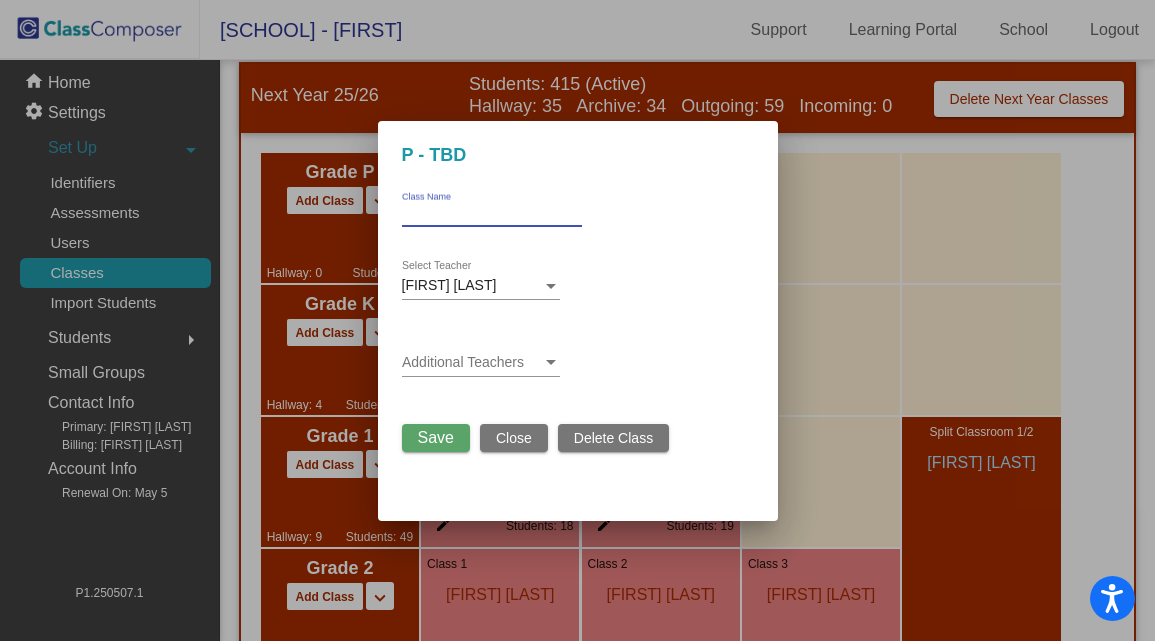 type 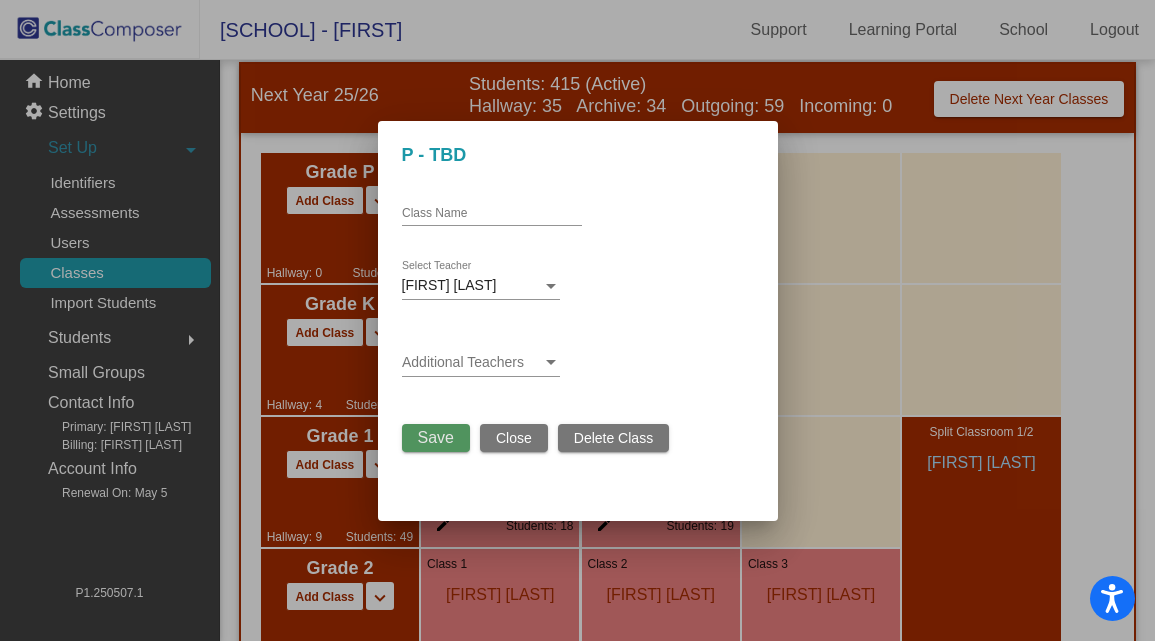 click on "Save" at bounding box center [436, 437] 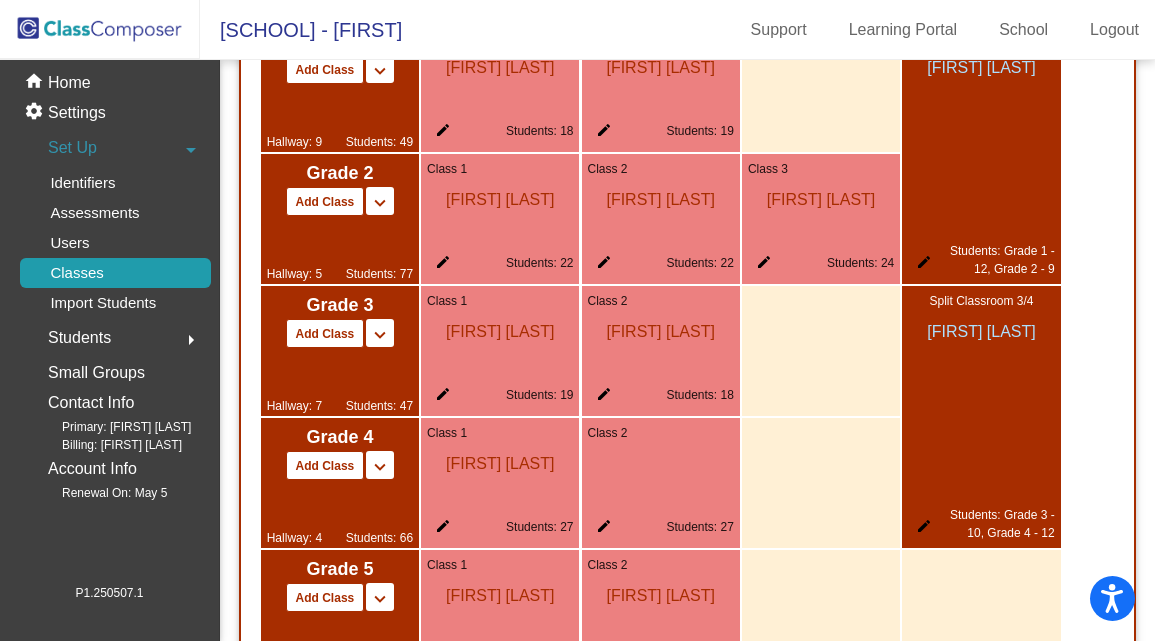 scroll, scrollTop: 1823, scrollLeft: 0, axis: vertical 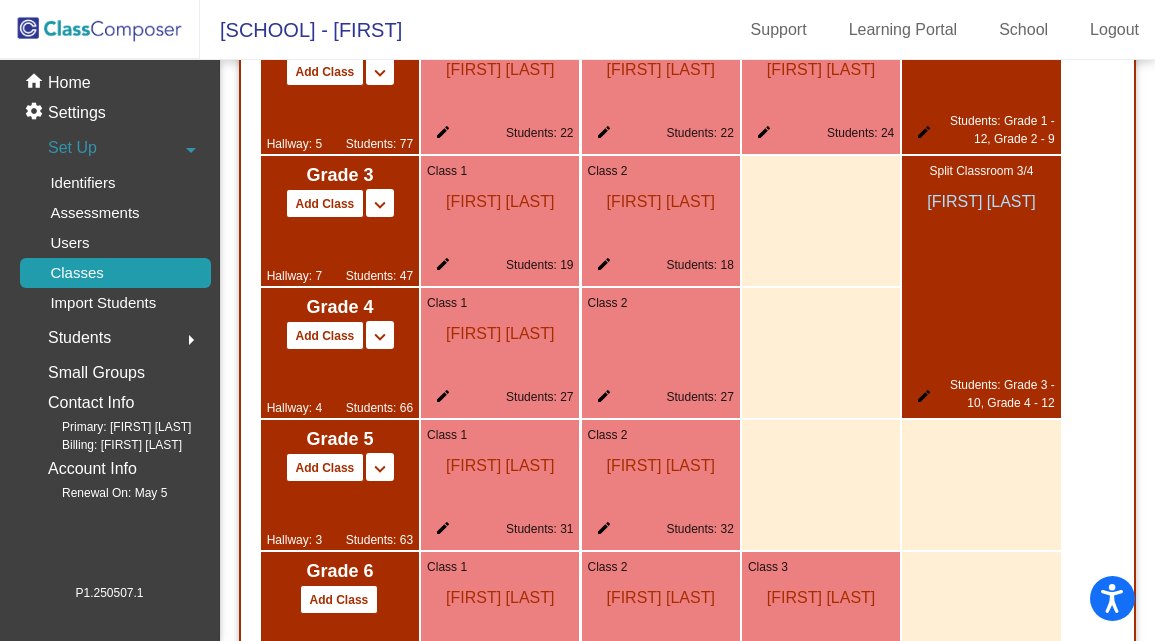 click on "edit" 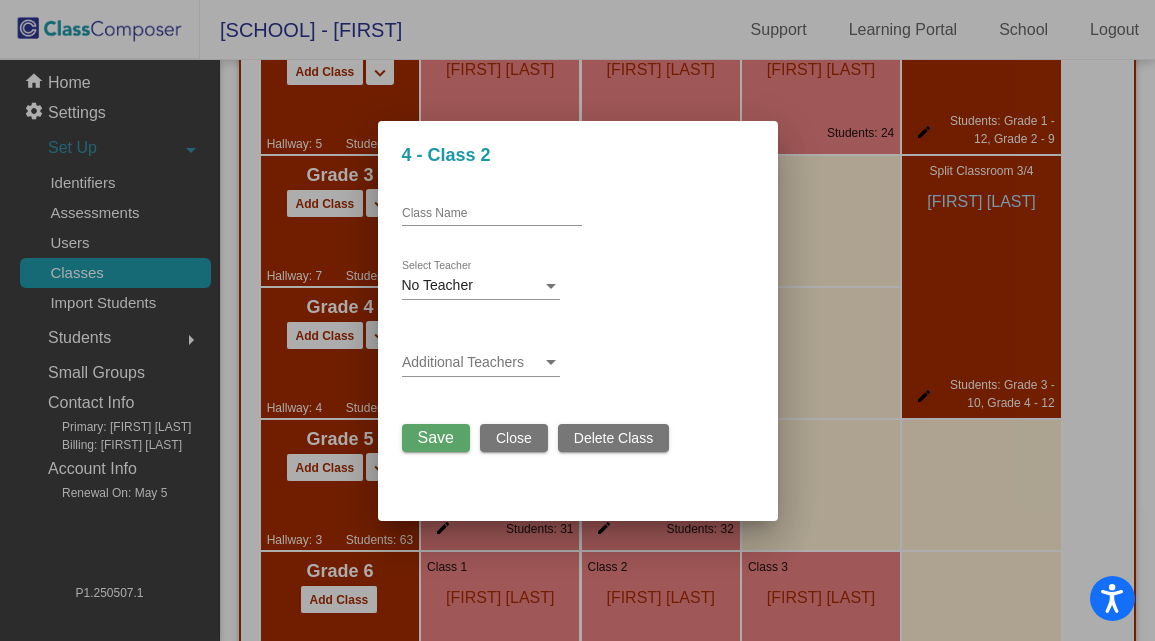 click on "No Teacher" at bounding box center (437, 285) 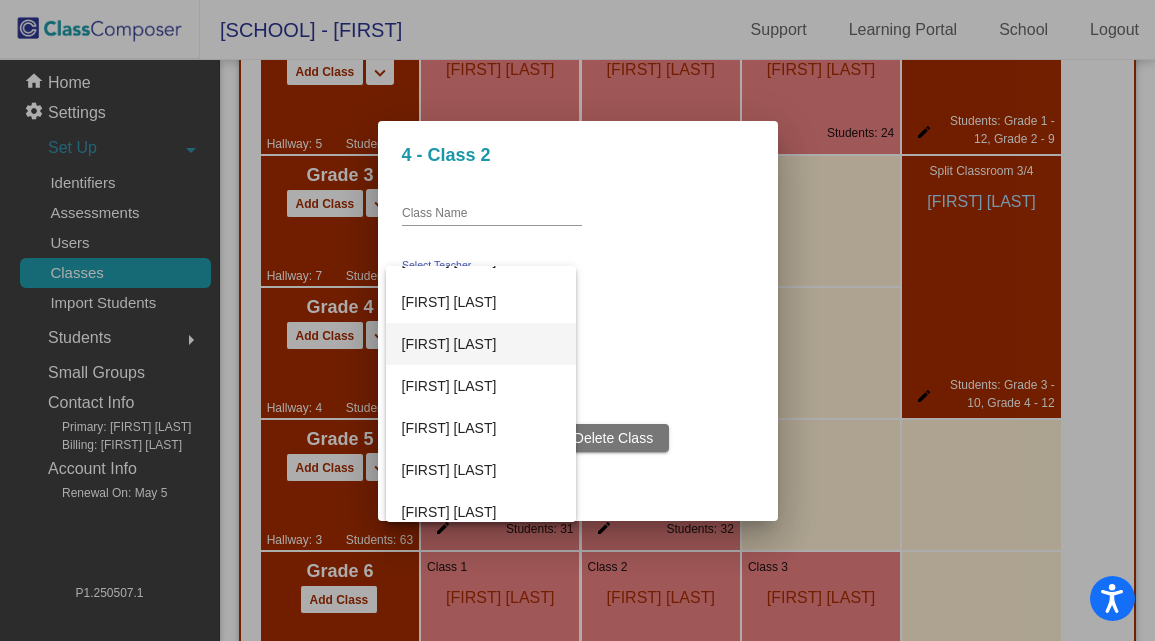 scroll, scrollTop: 556, scrollLeft: 0, axis: vertical 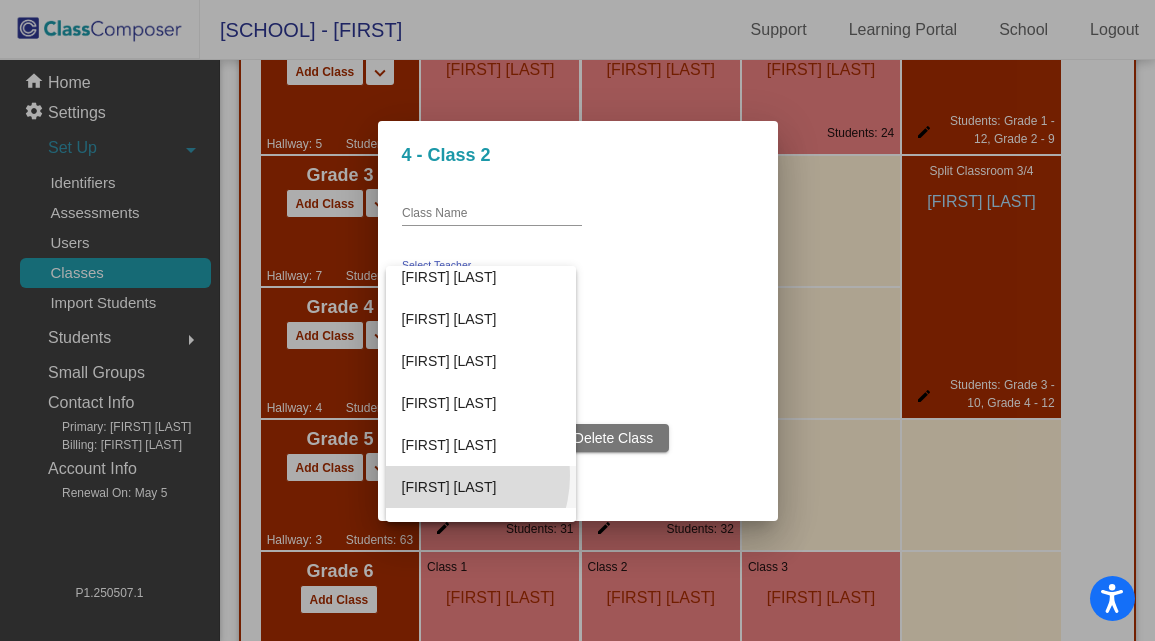 click on "[FIRST] [LAST]" at bounding box center [481, 487] 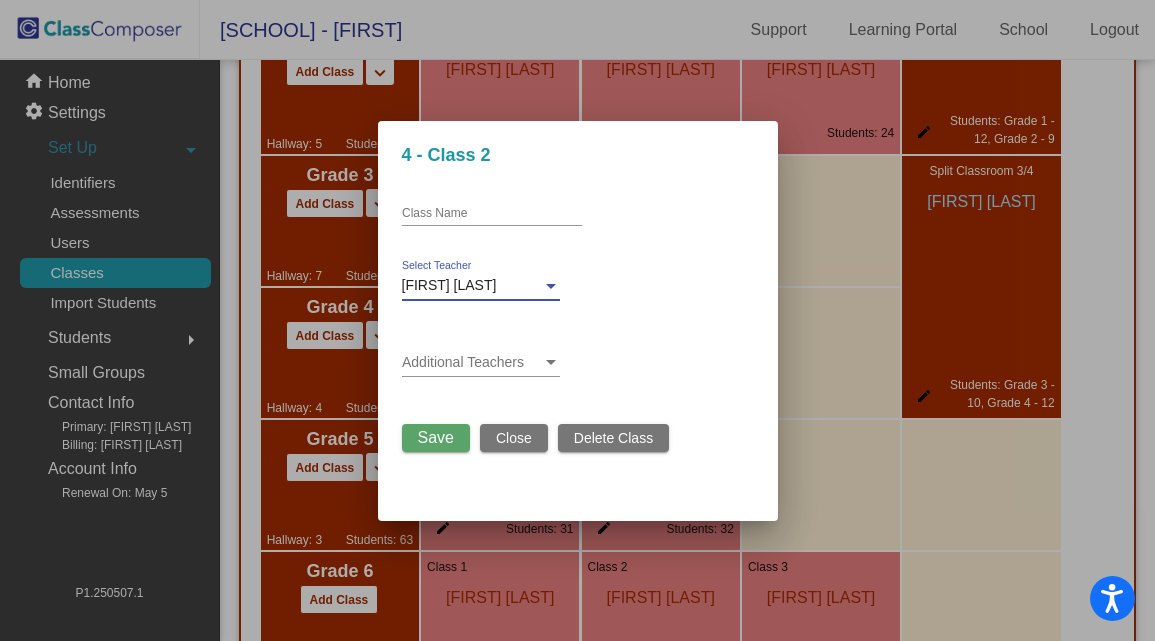 click on "Save" at bounding box center [436, 437] 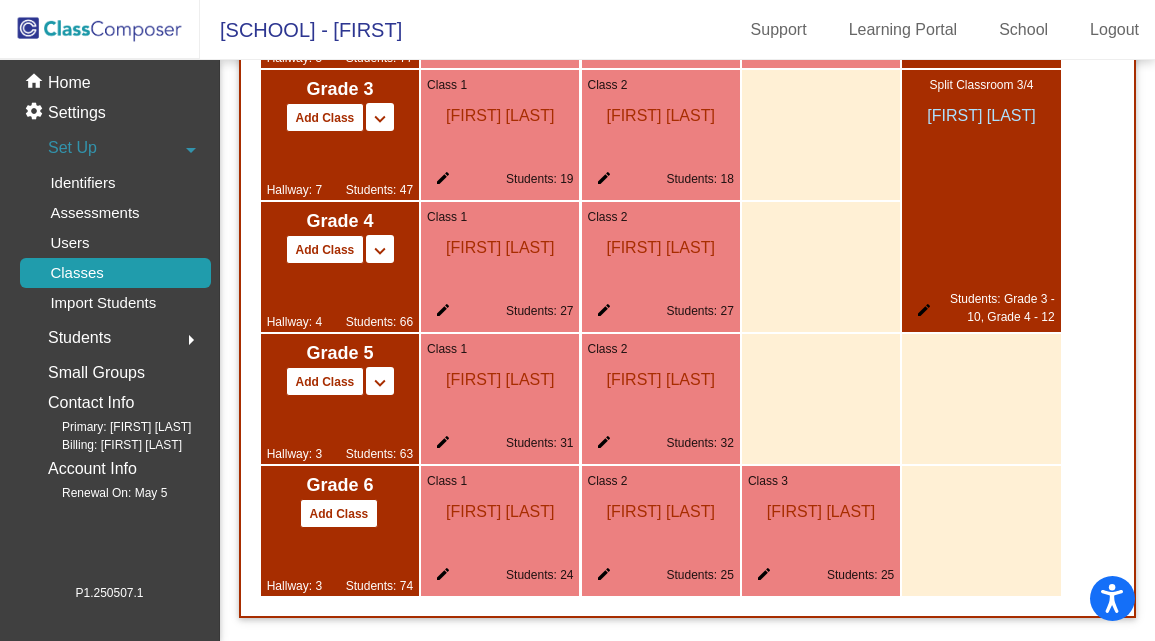 scroll, scrollTop: 1943, scrollLeft: 0, axis: vertical 